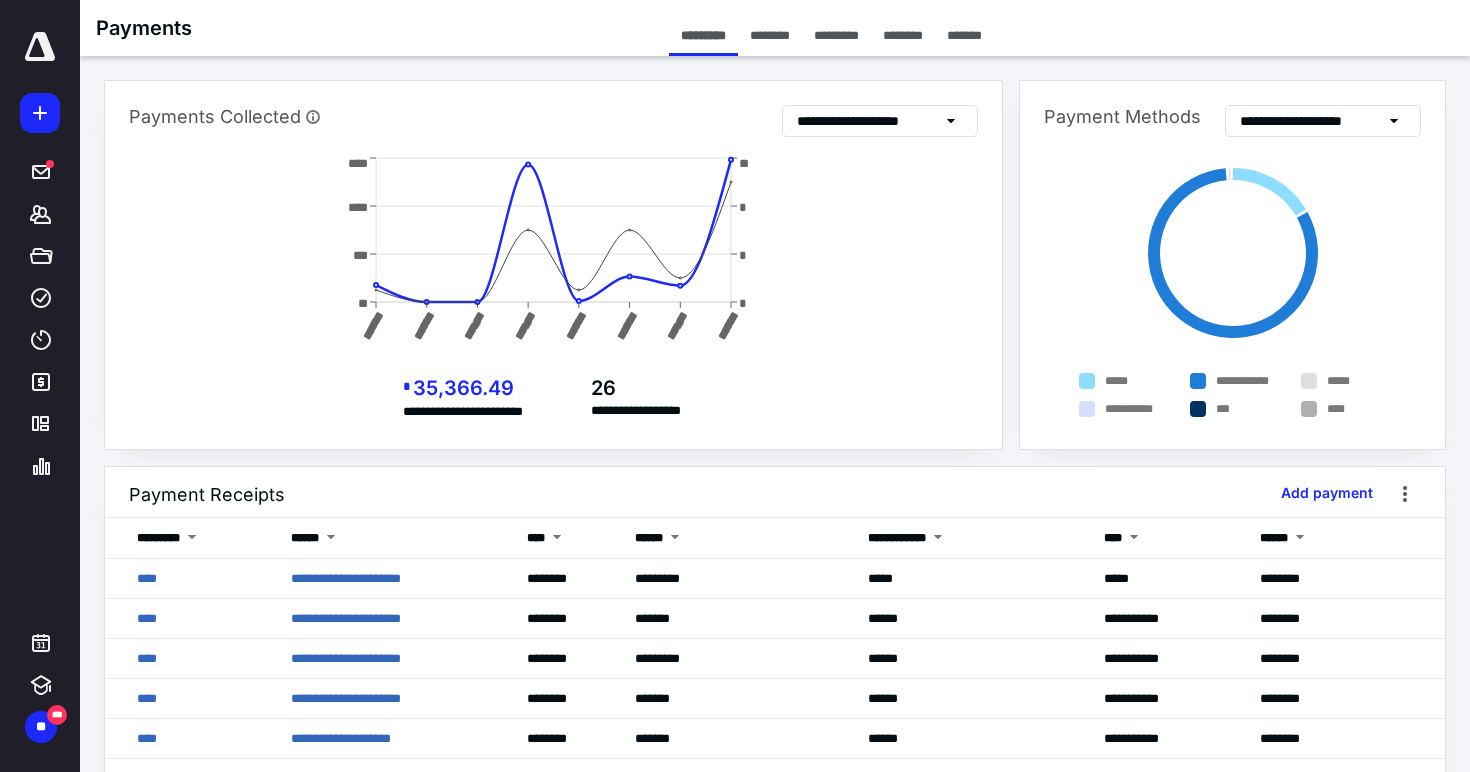 scroll, scrollTop: 0, scrollLeft: 0, axis: both 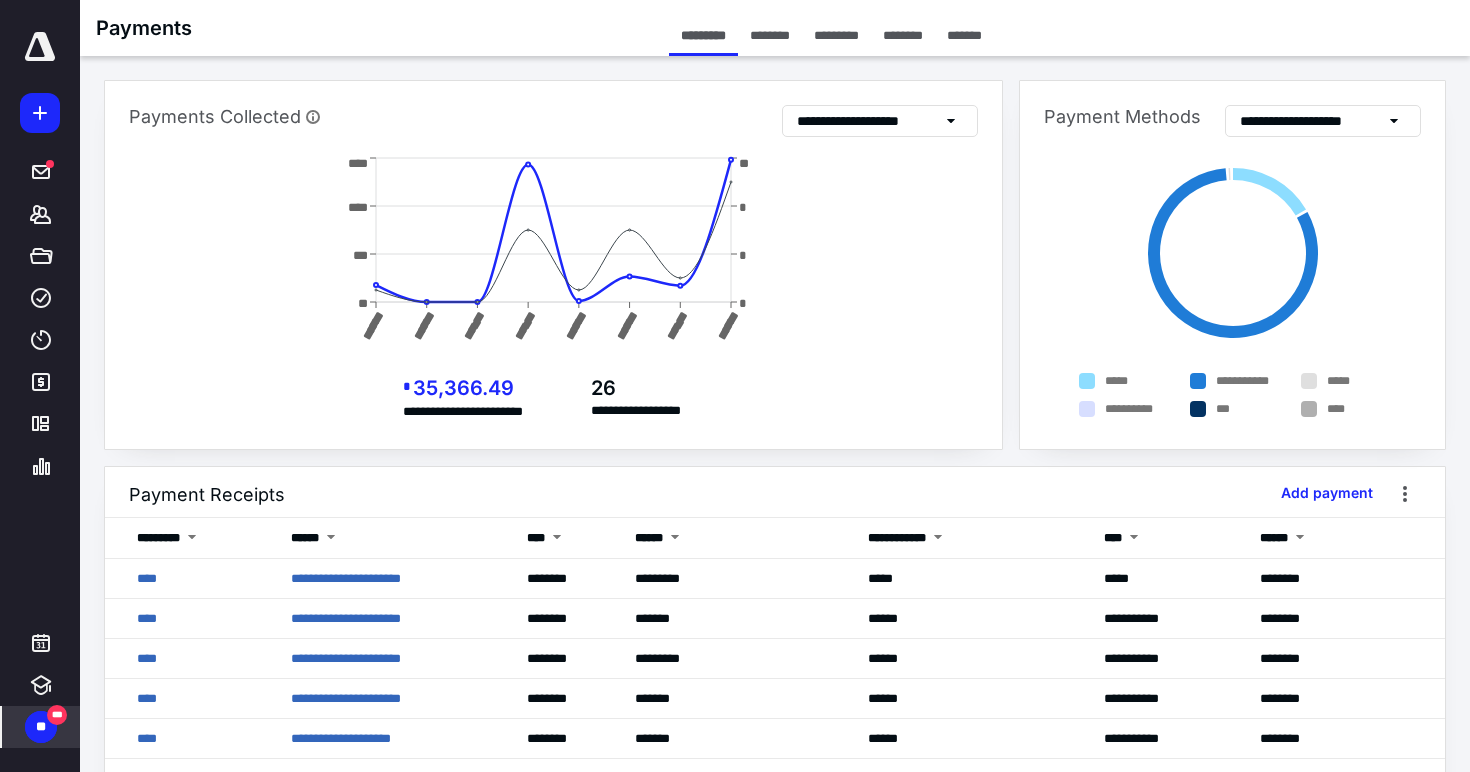 click on "**" at bounding box center [41, 727] 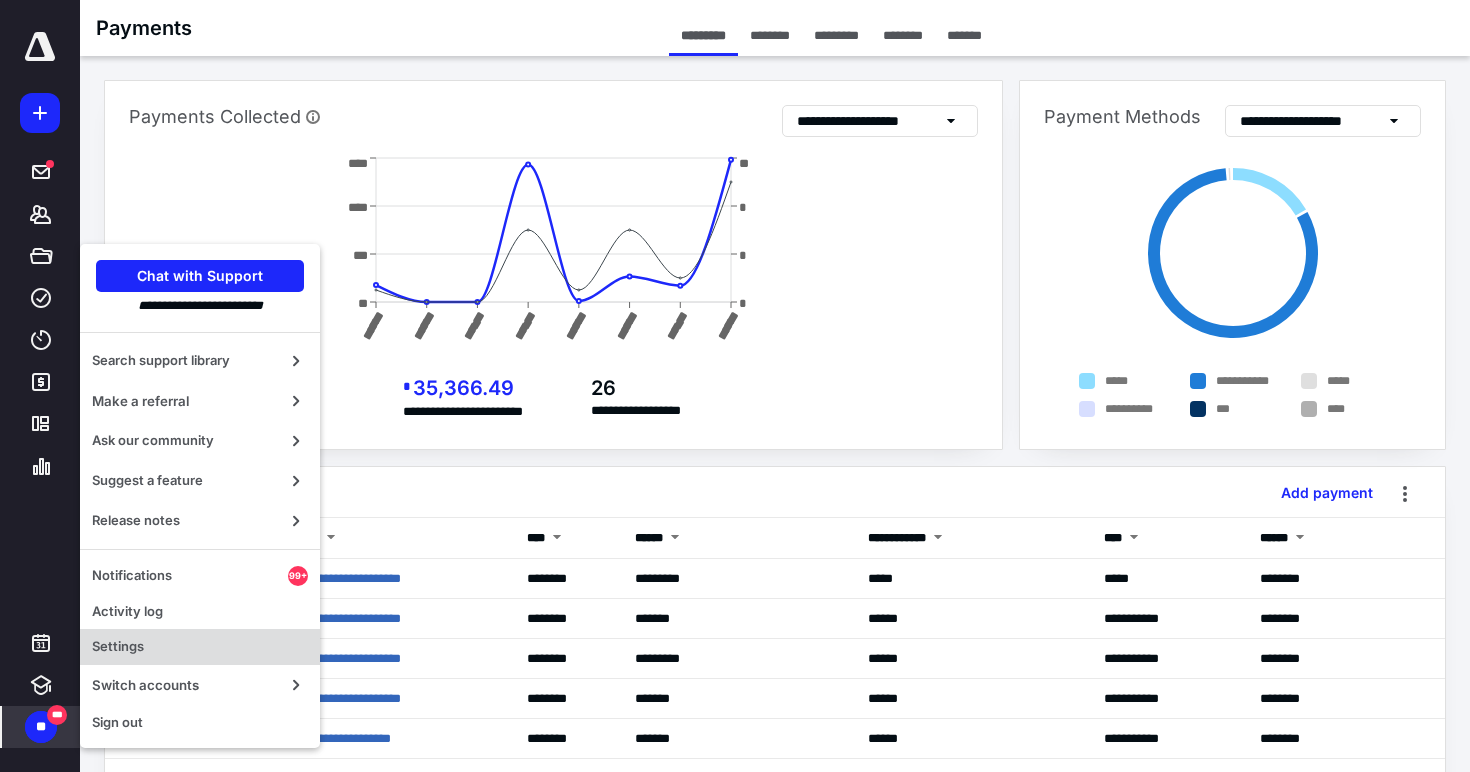 click on "Settings" at bounding box center (200, 647) 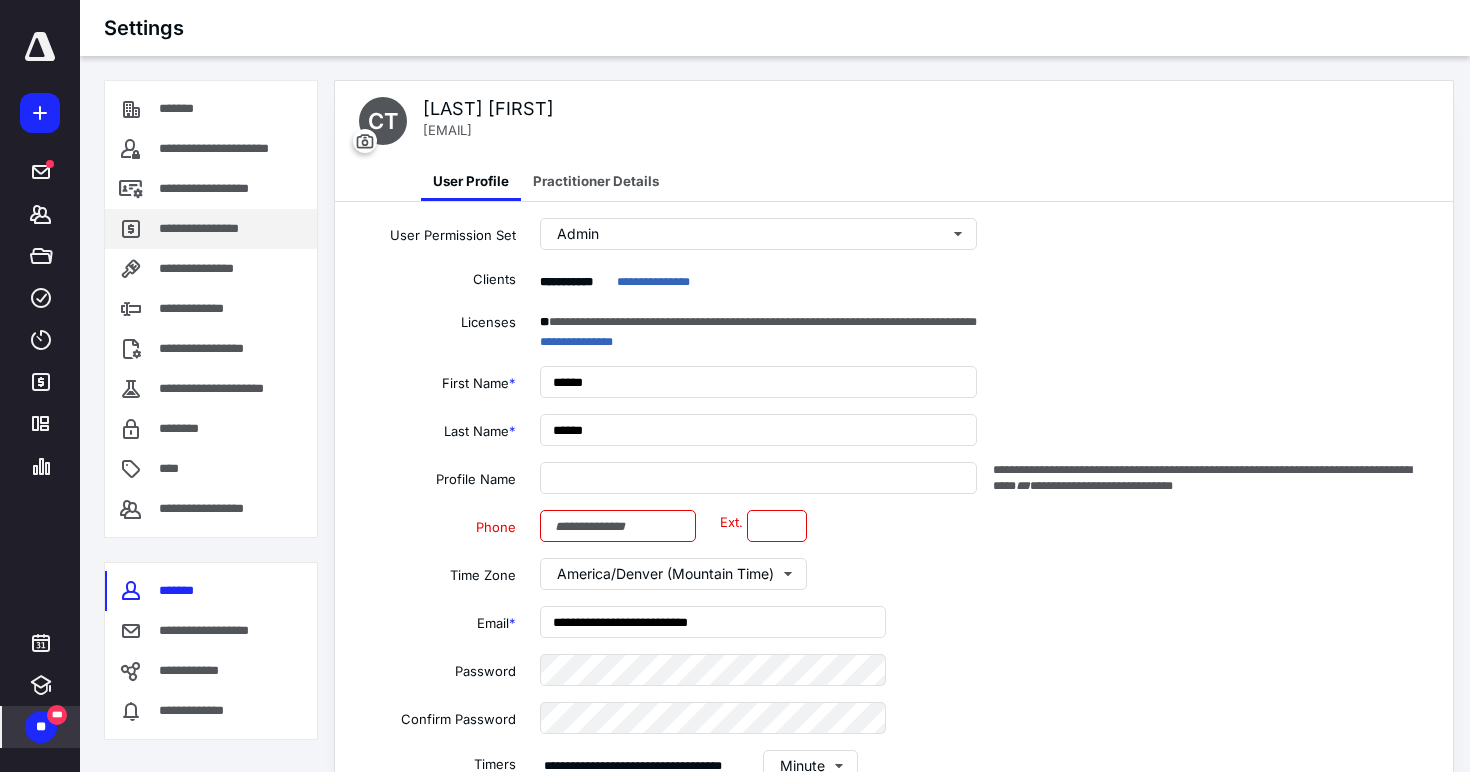 click on "**********" at bounding box center [204, 229] 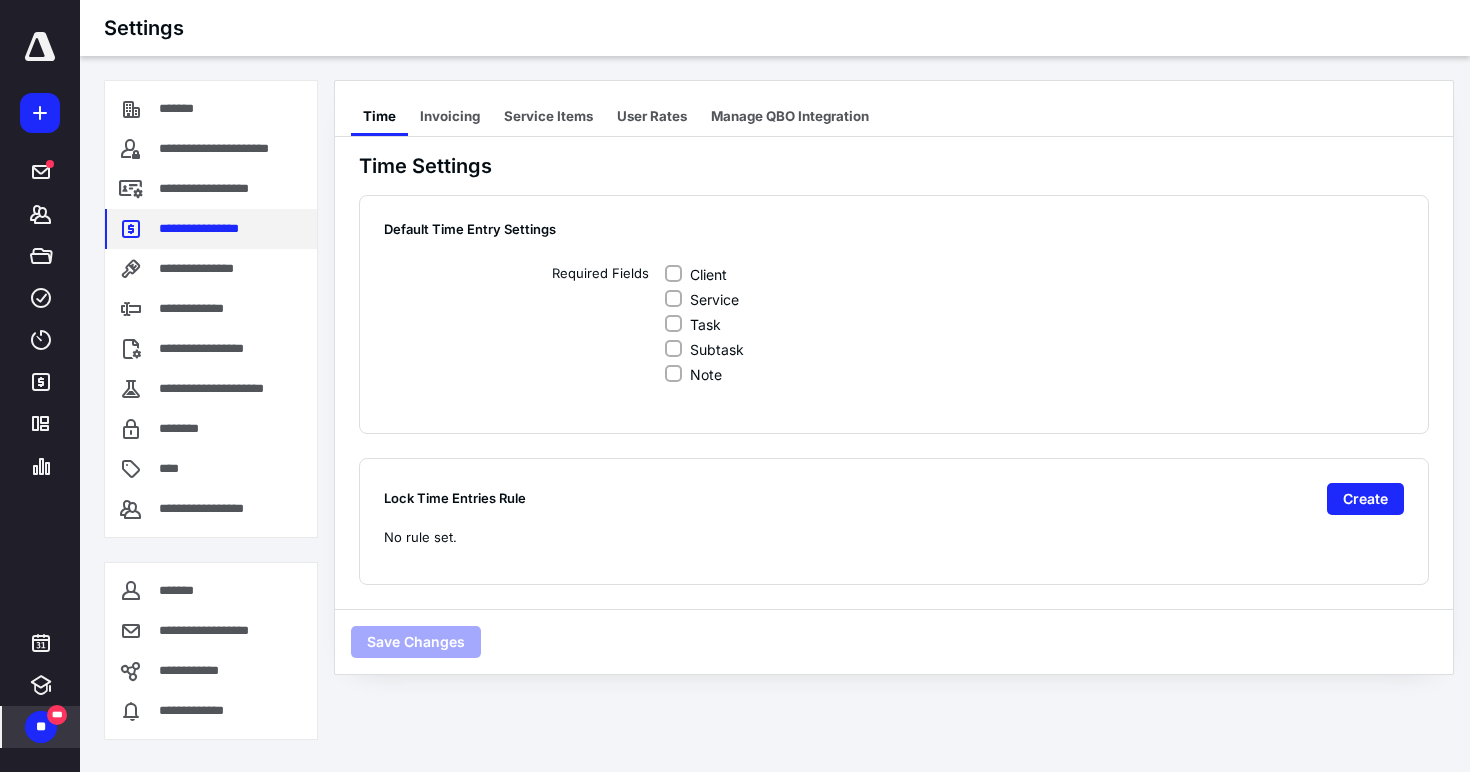 checkbox on "true" 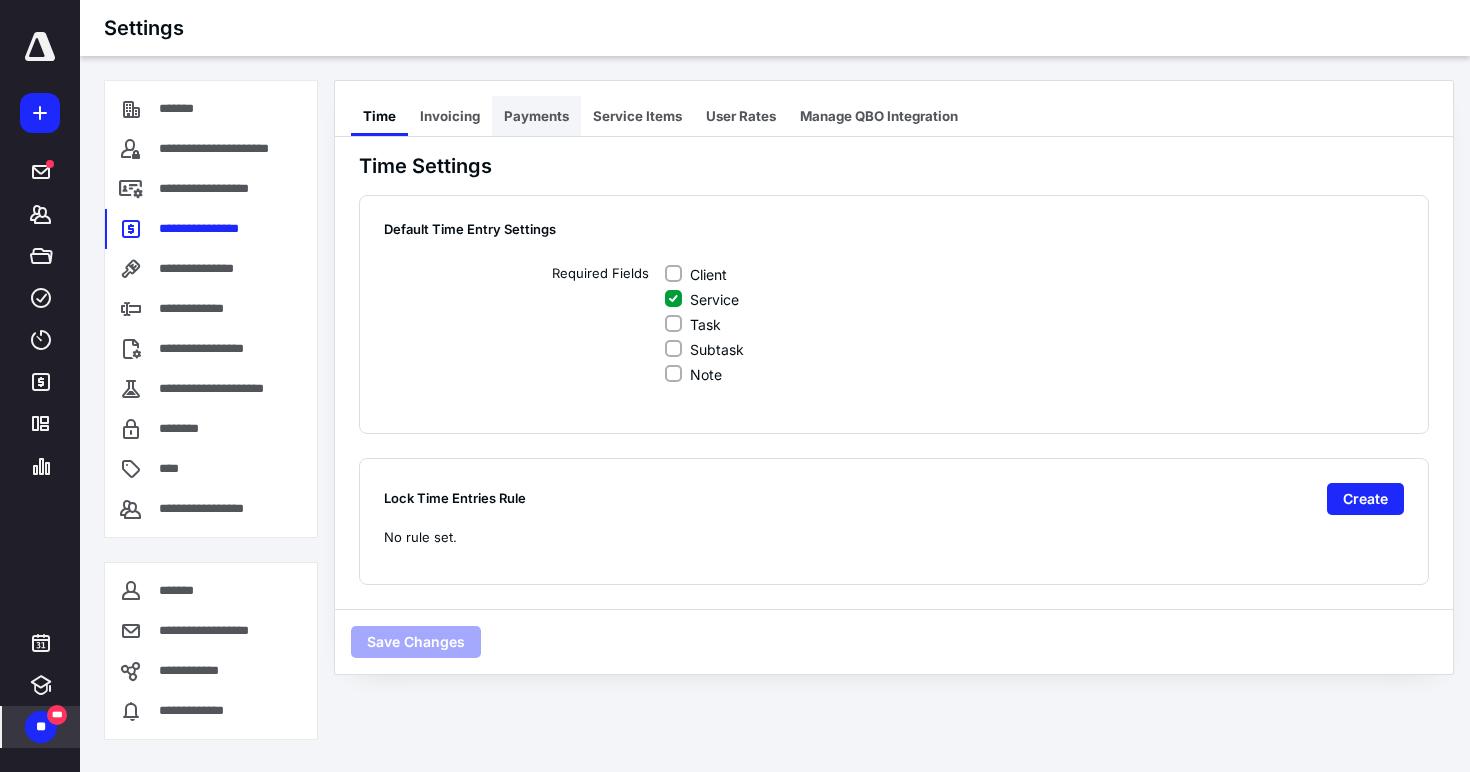 click on "Payments" at bounding box center (536, 116) 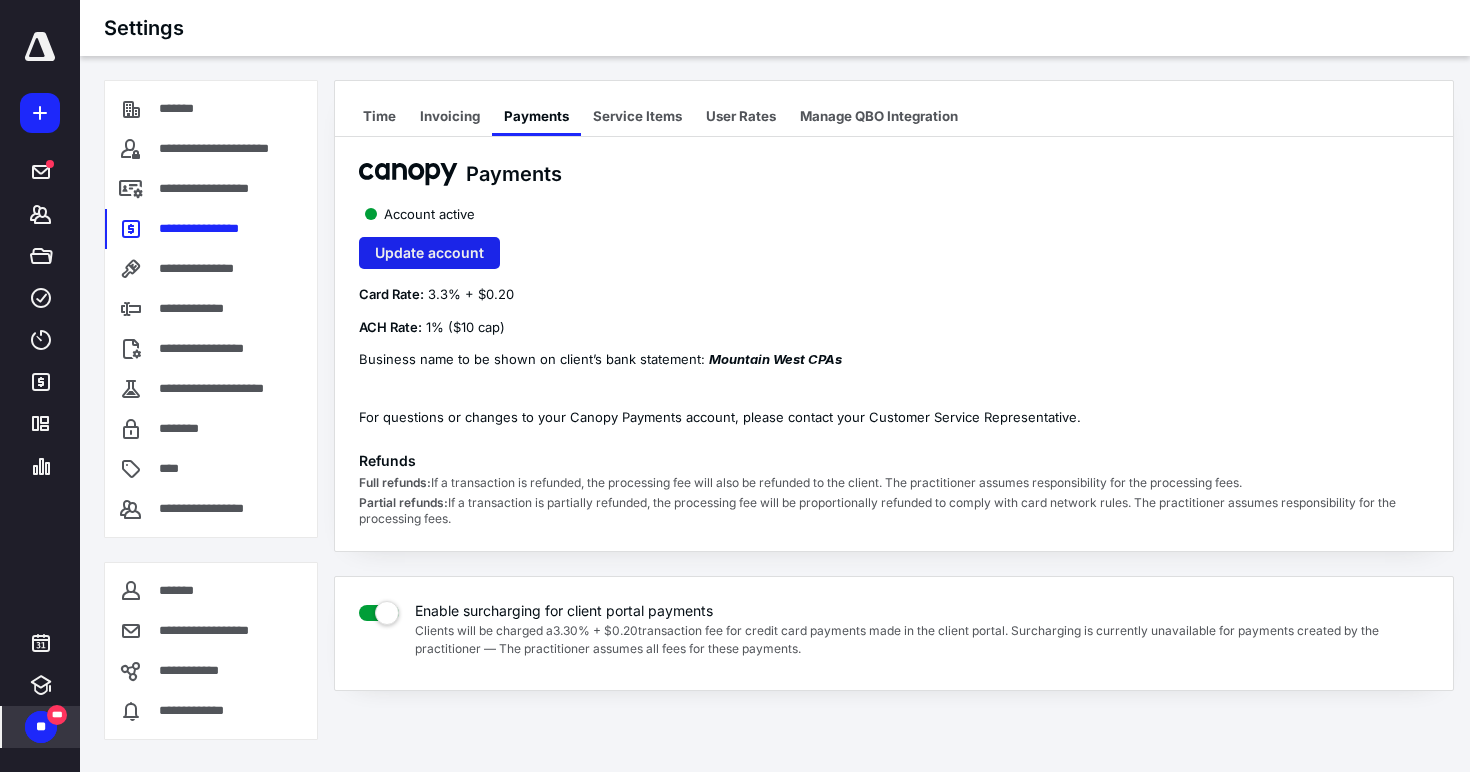 click on "Update account" at bounding box center (429, 253) 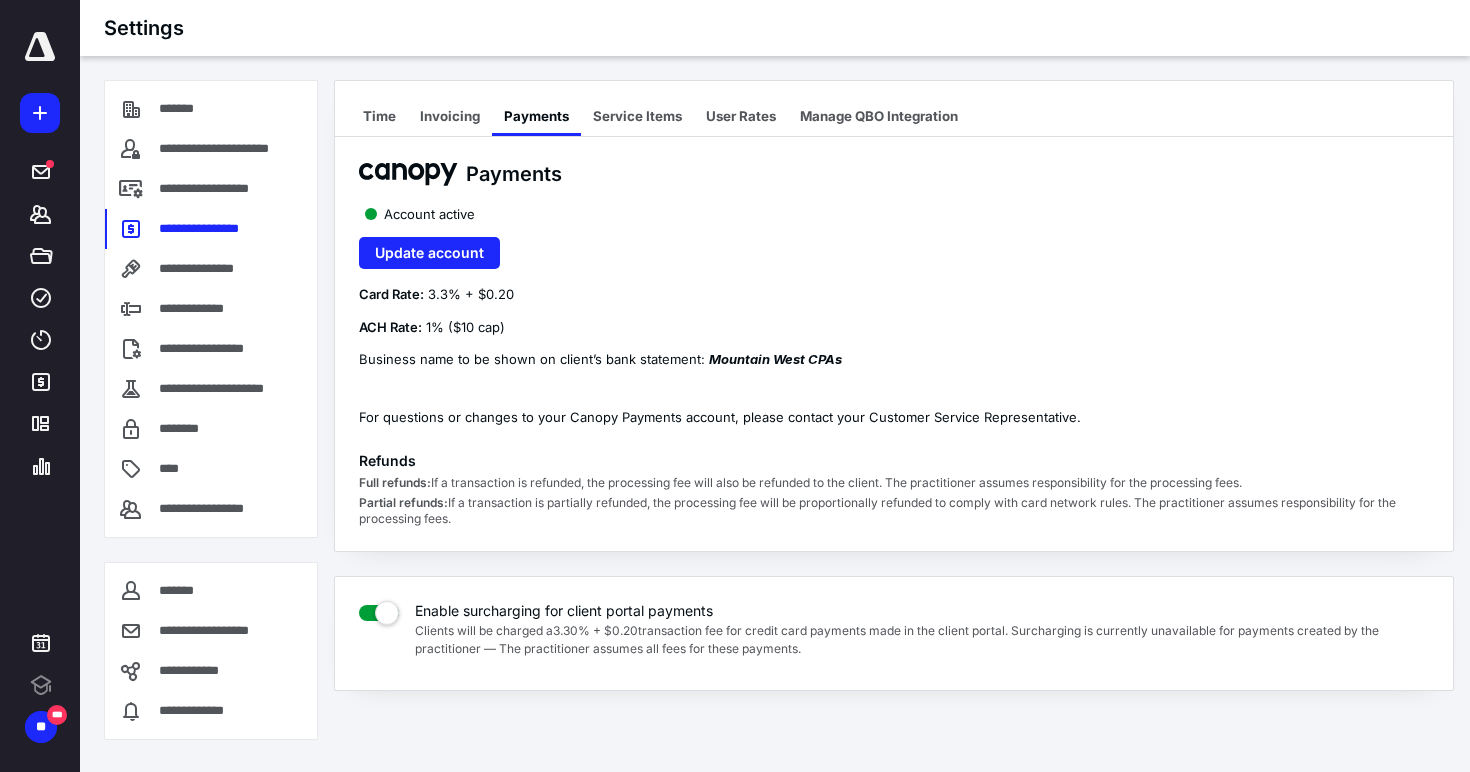 scroll, scrollTop: 0, scrollLeft: 0, axis: both 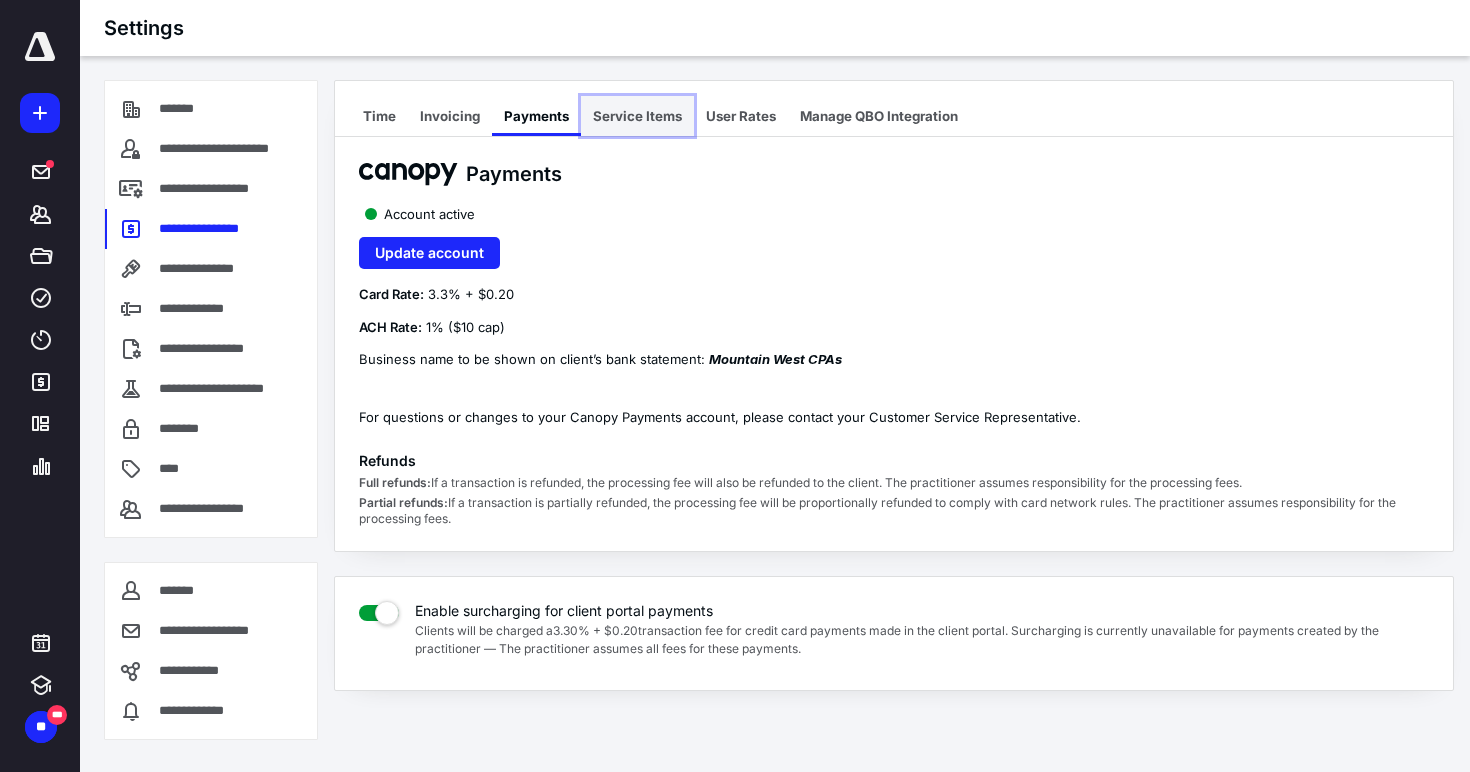 click on "Service Items" at bounding box center [637, 116] 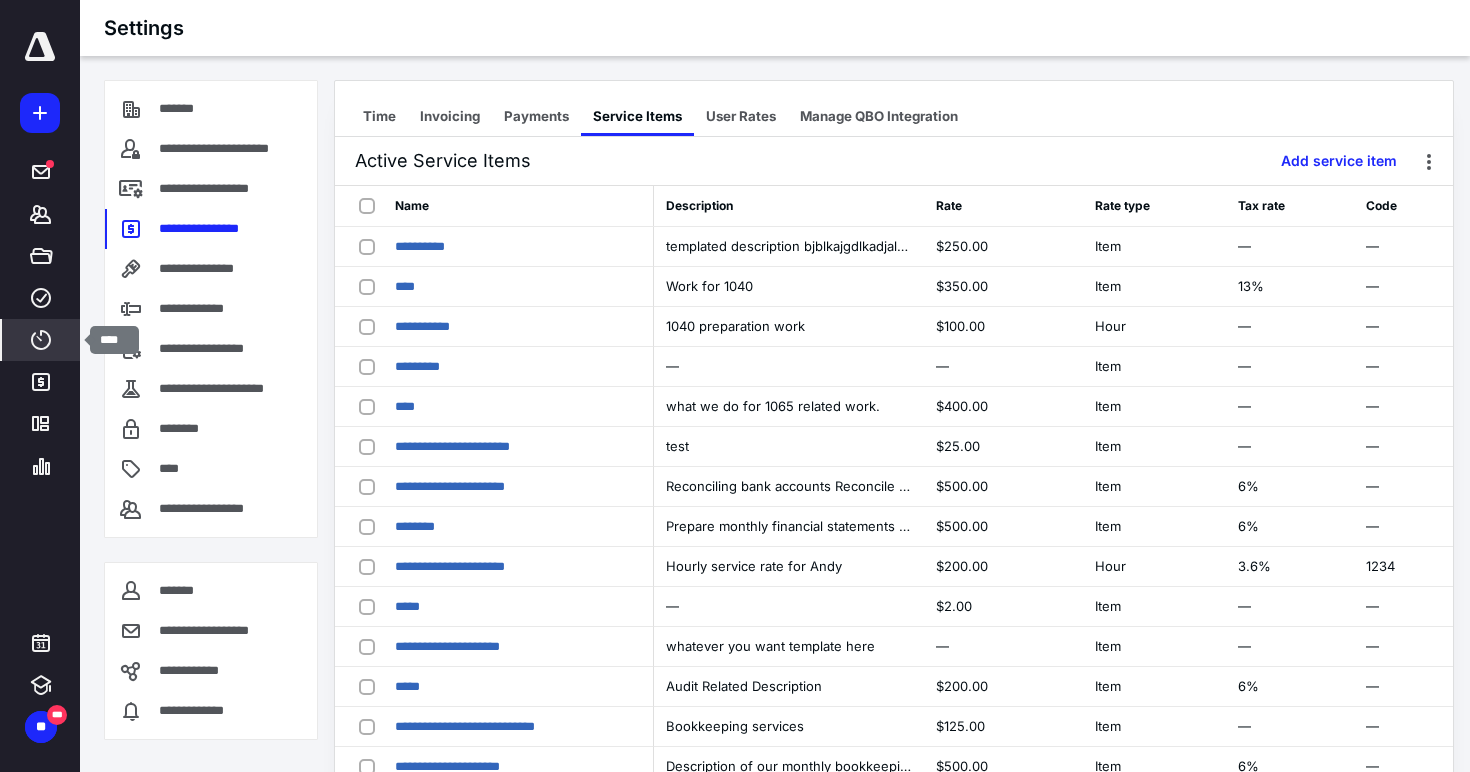 click on "****" at bounding box center [41, 340] 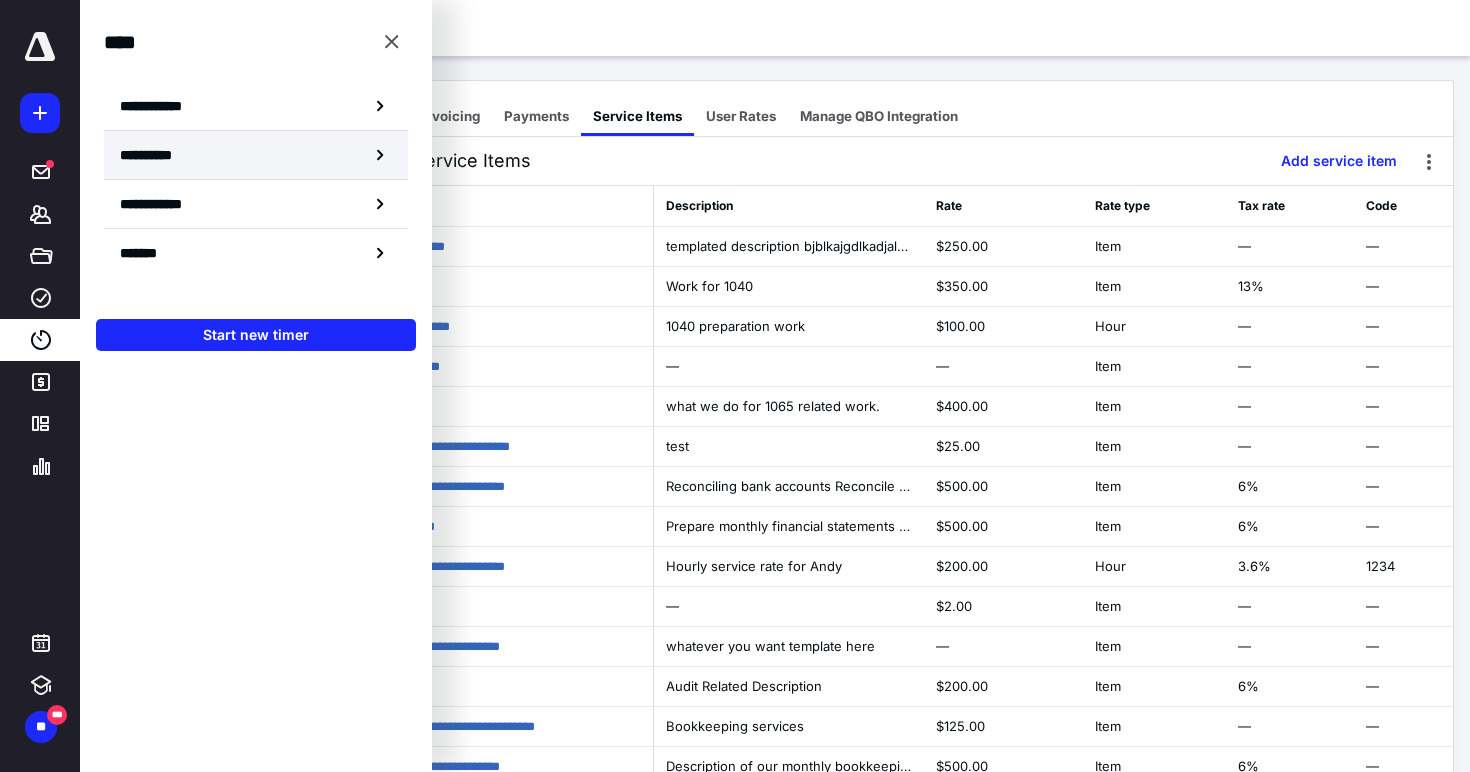 click on "**********" at bounding box center (256, 155) 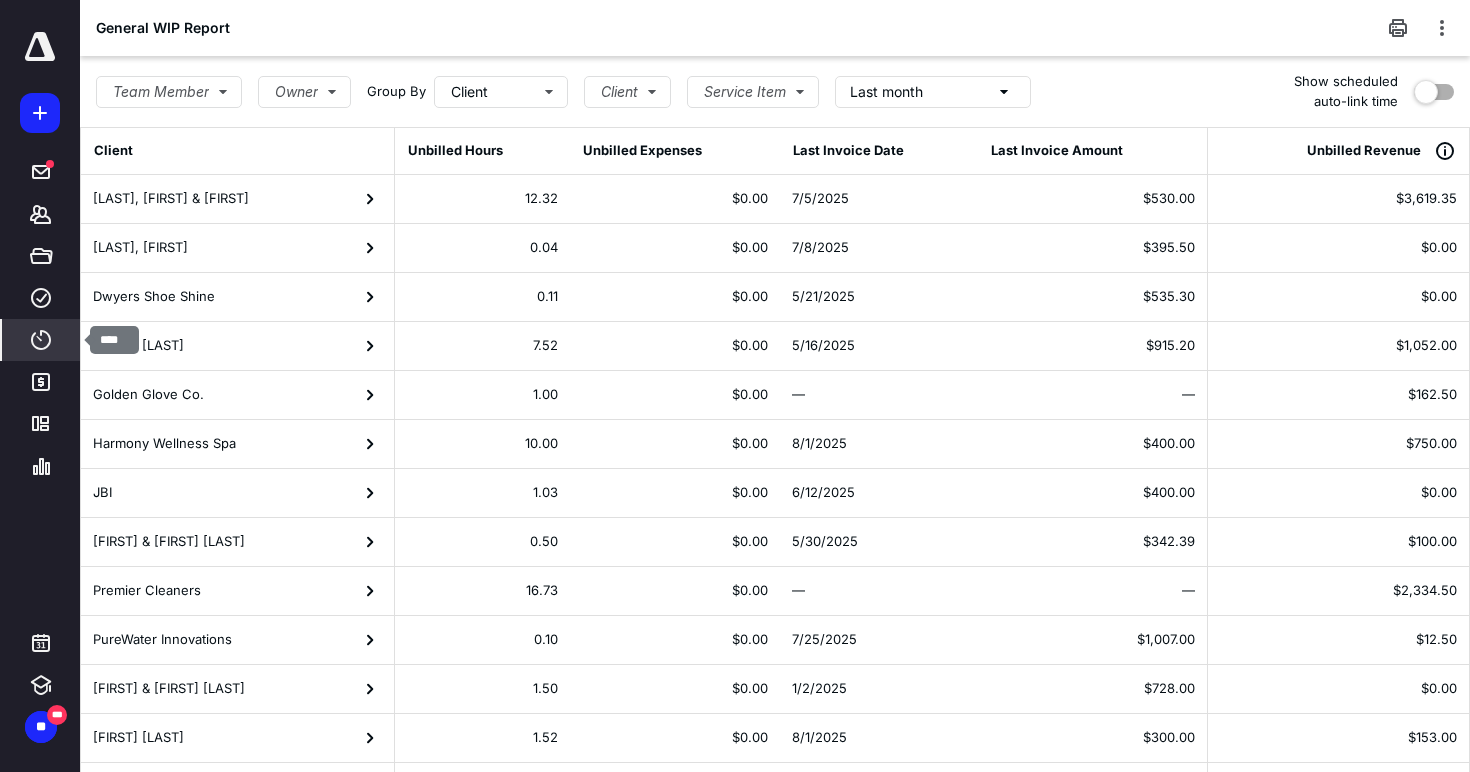 click 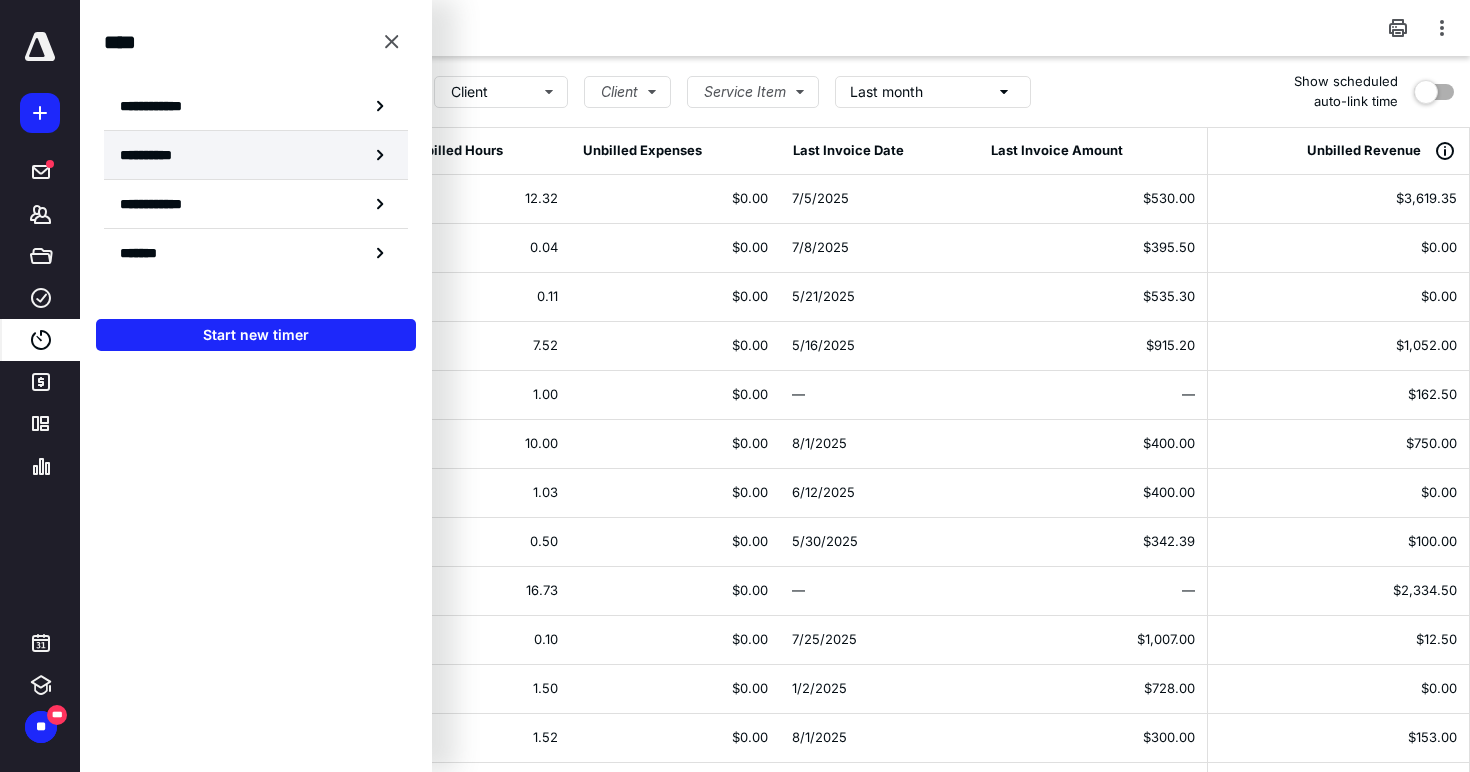 click on "**********" at bounding box center (256, 155) 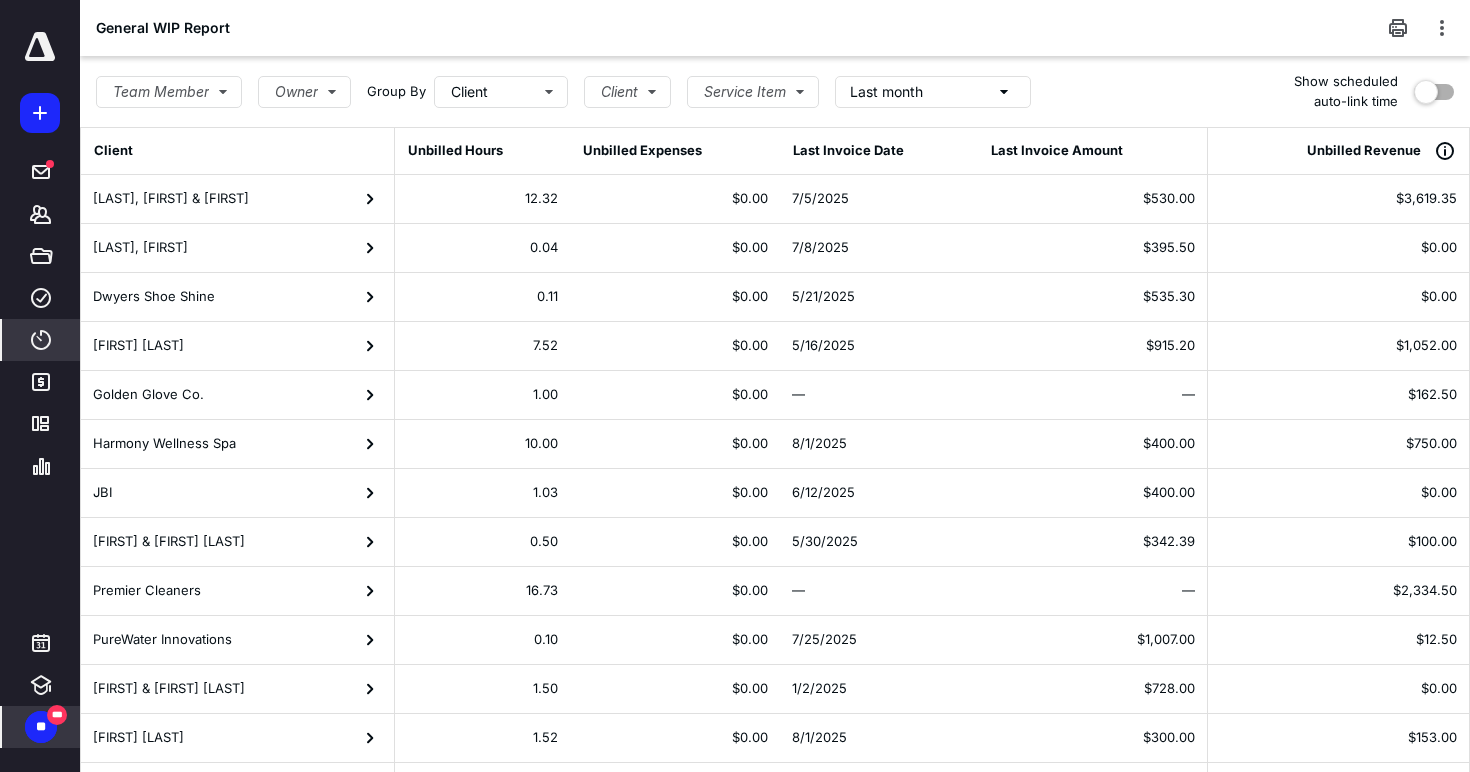 click on "**" at bounding box center (41, 727) 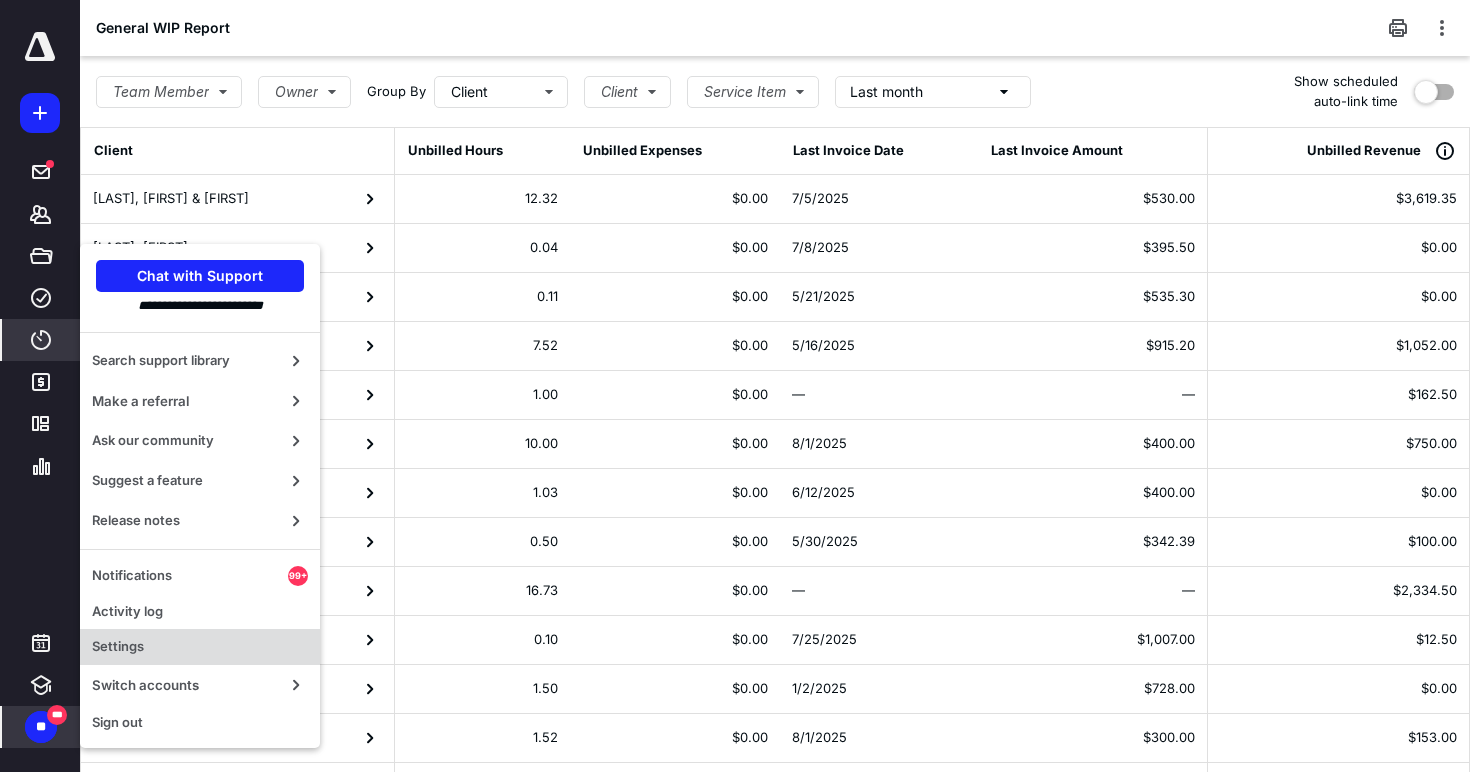 click on "Settings" at bounding box center (200, 647) 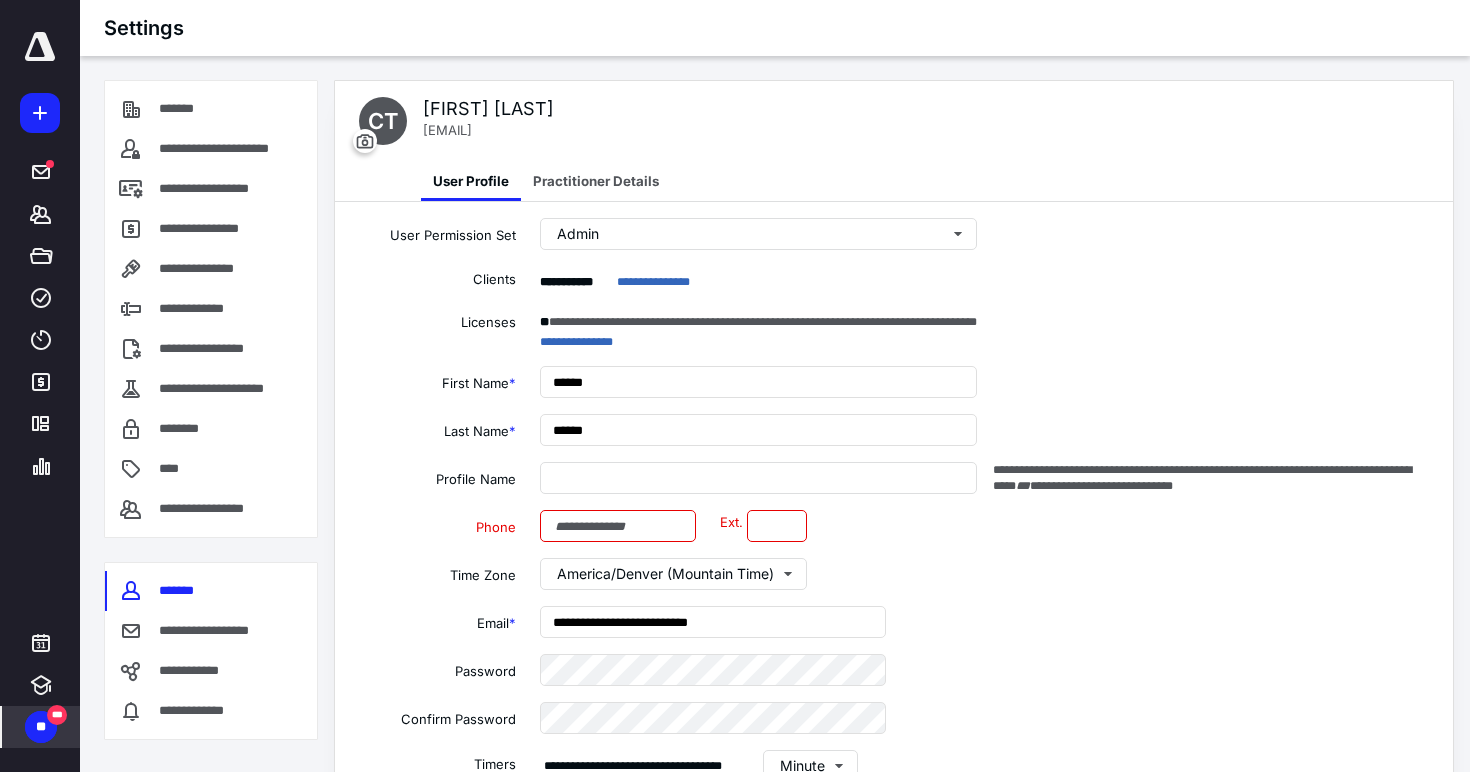 type on "**********" 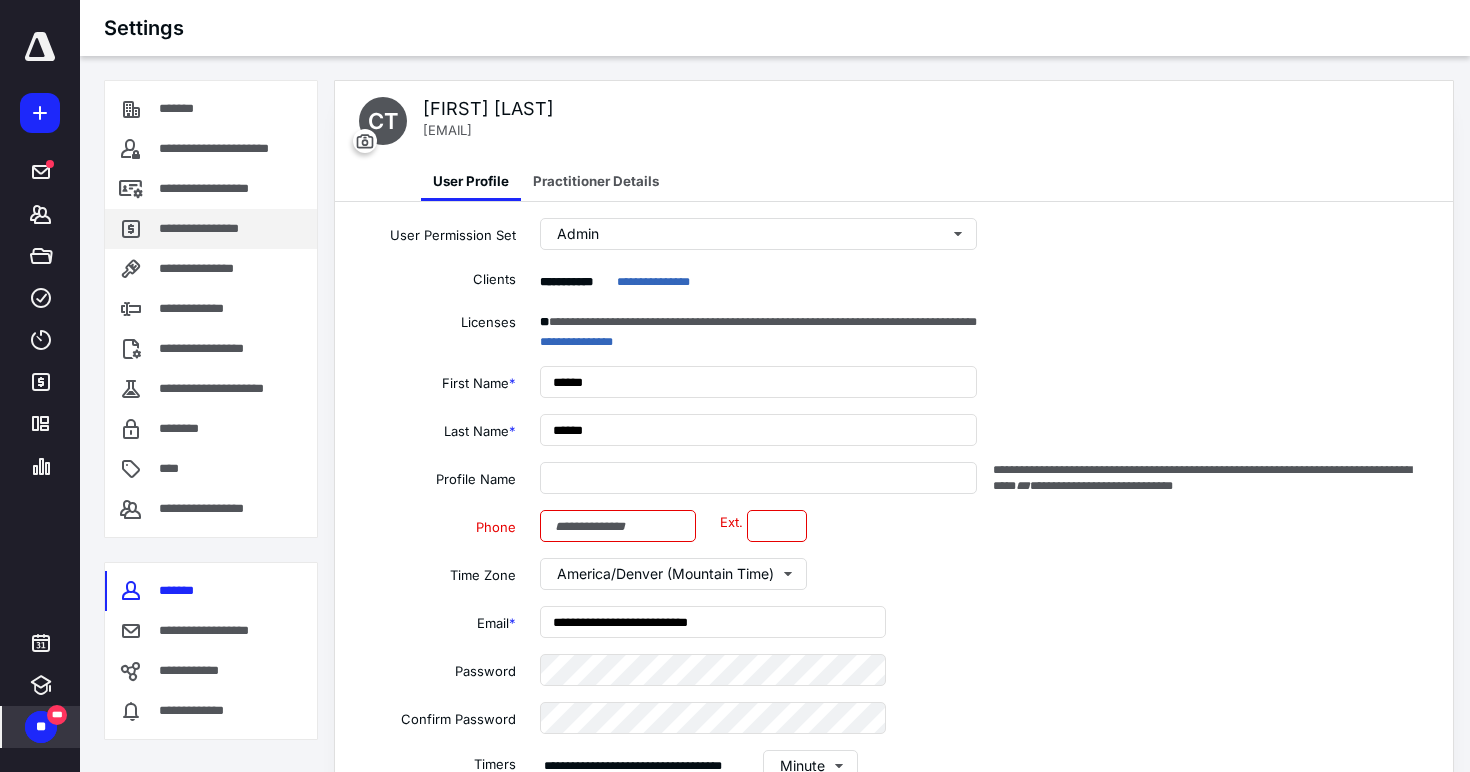 click on "**********" at bounding box center (204, 229) 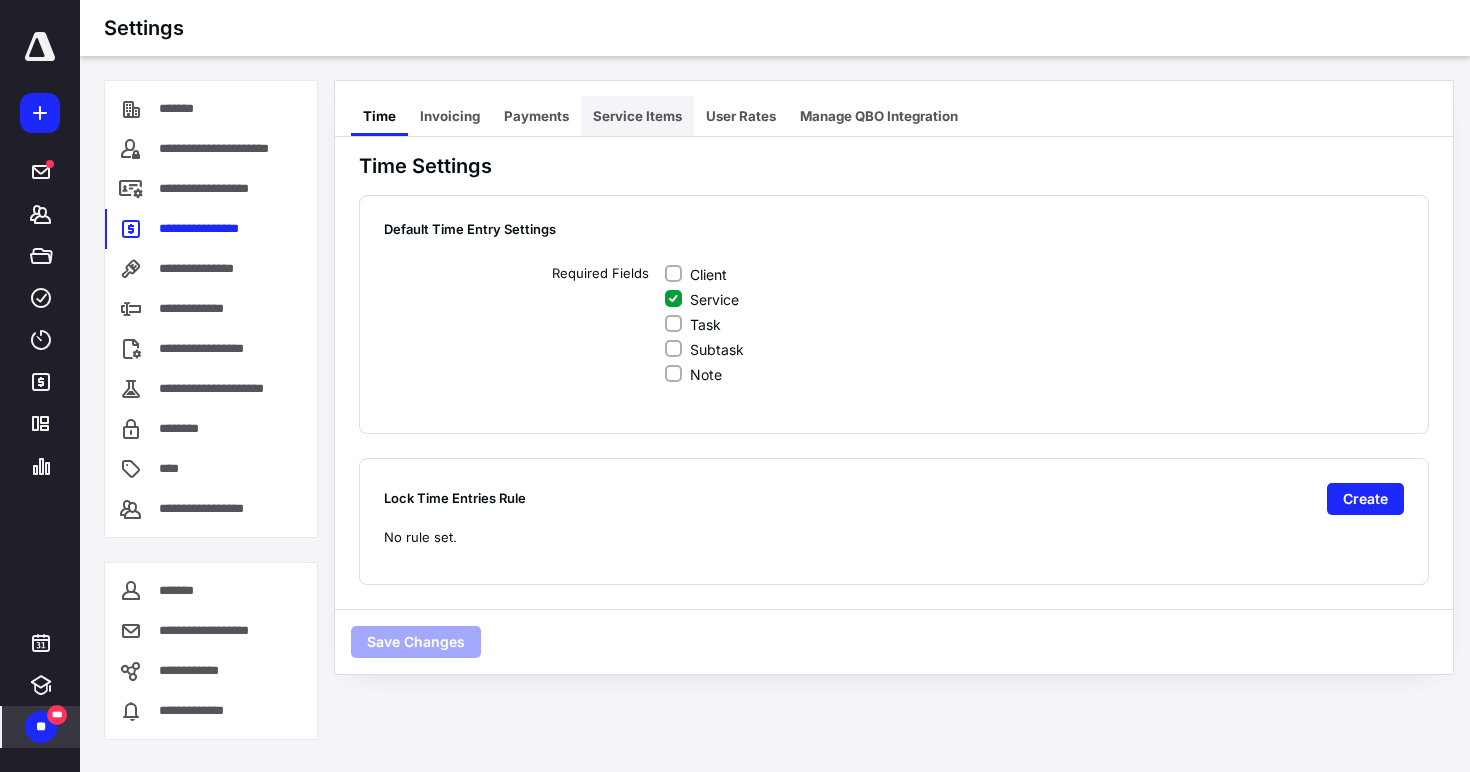 click on "Service Items" at bounding box center (637, 116) 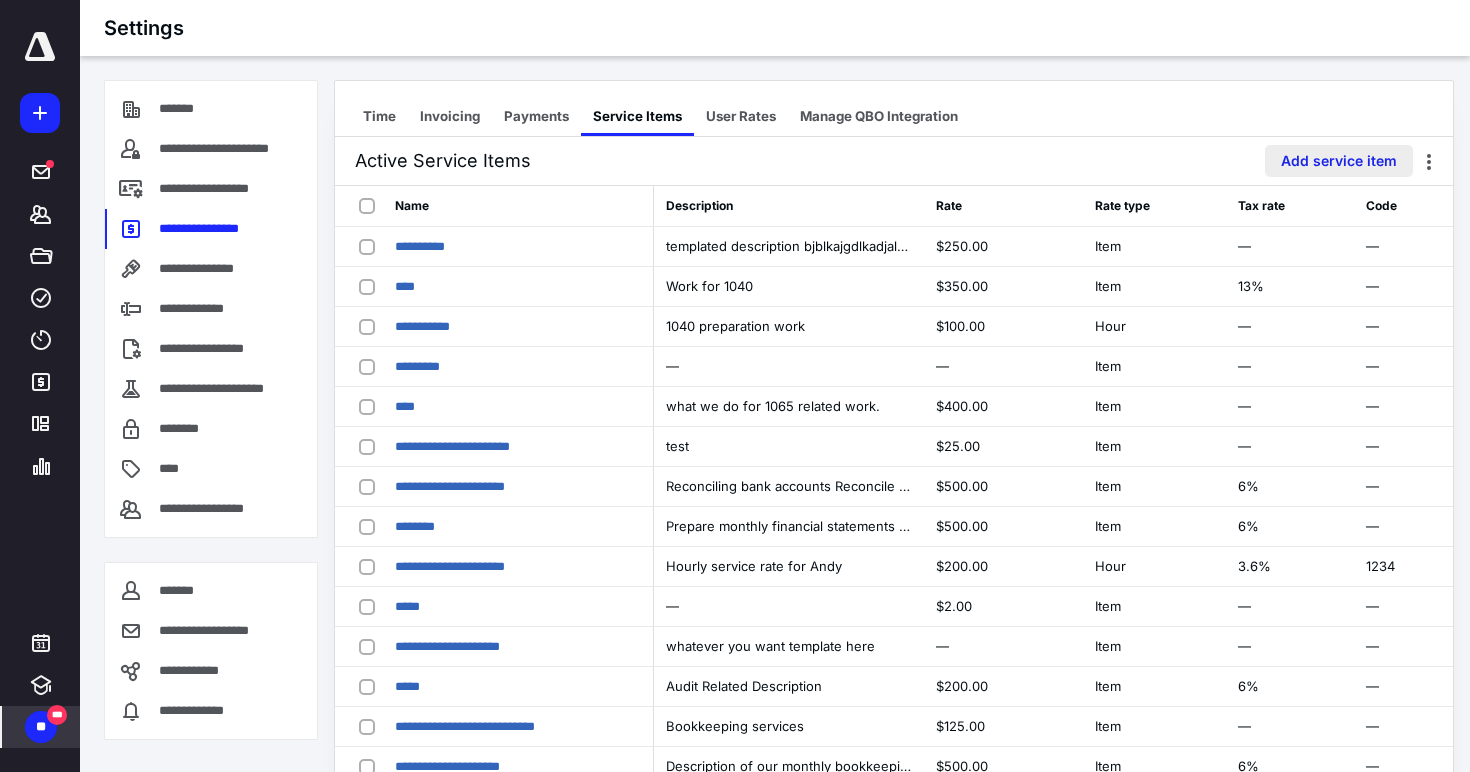 click on "Add service item" at bounding box center (1339, 161) 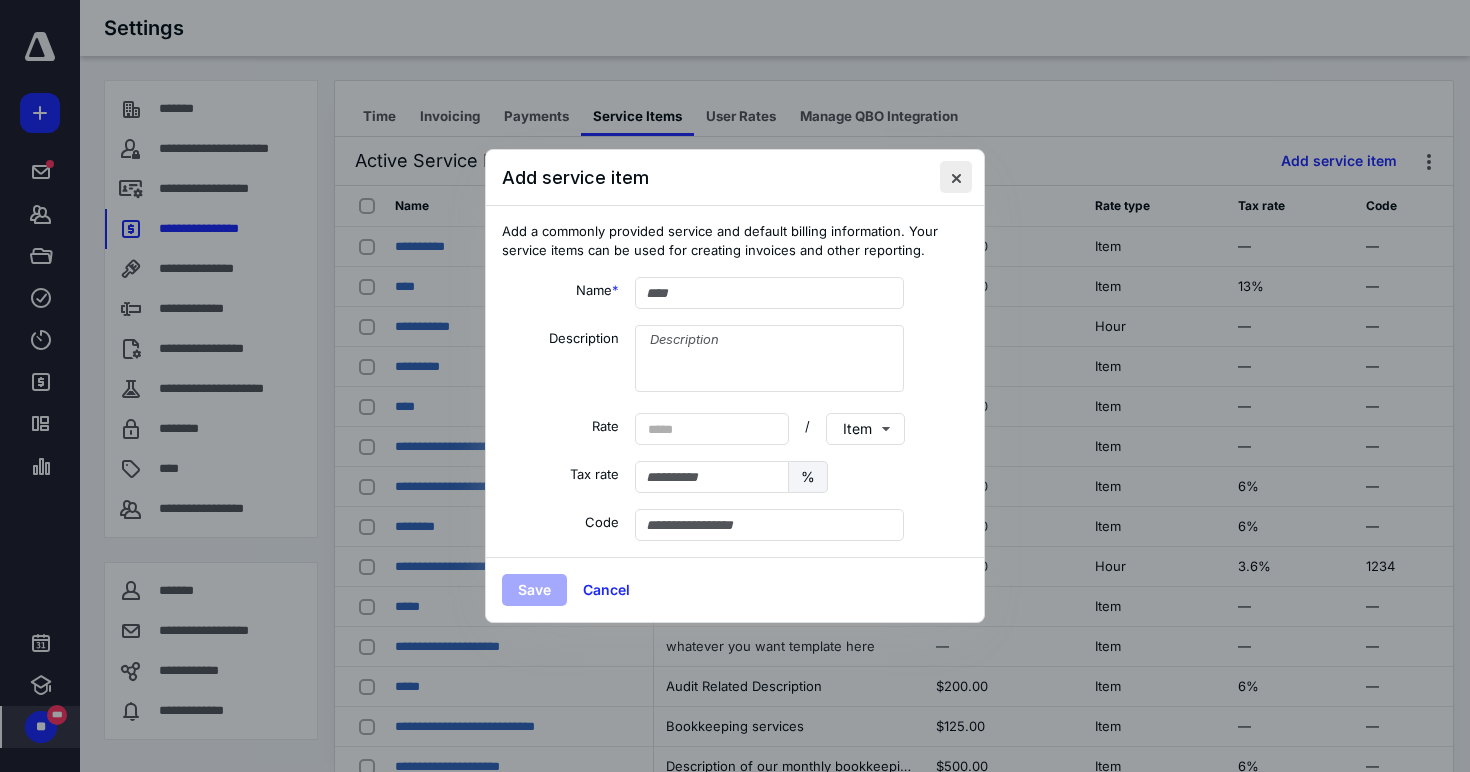 click at bounding box center (956, 177) 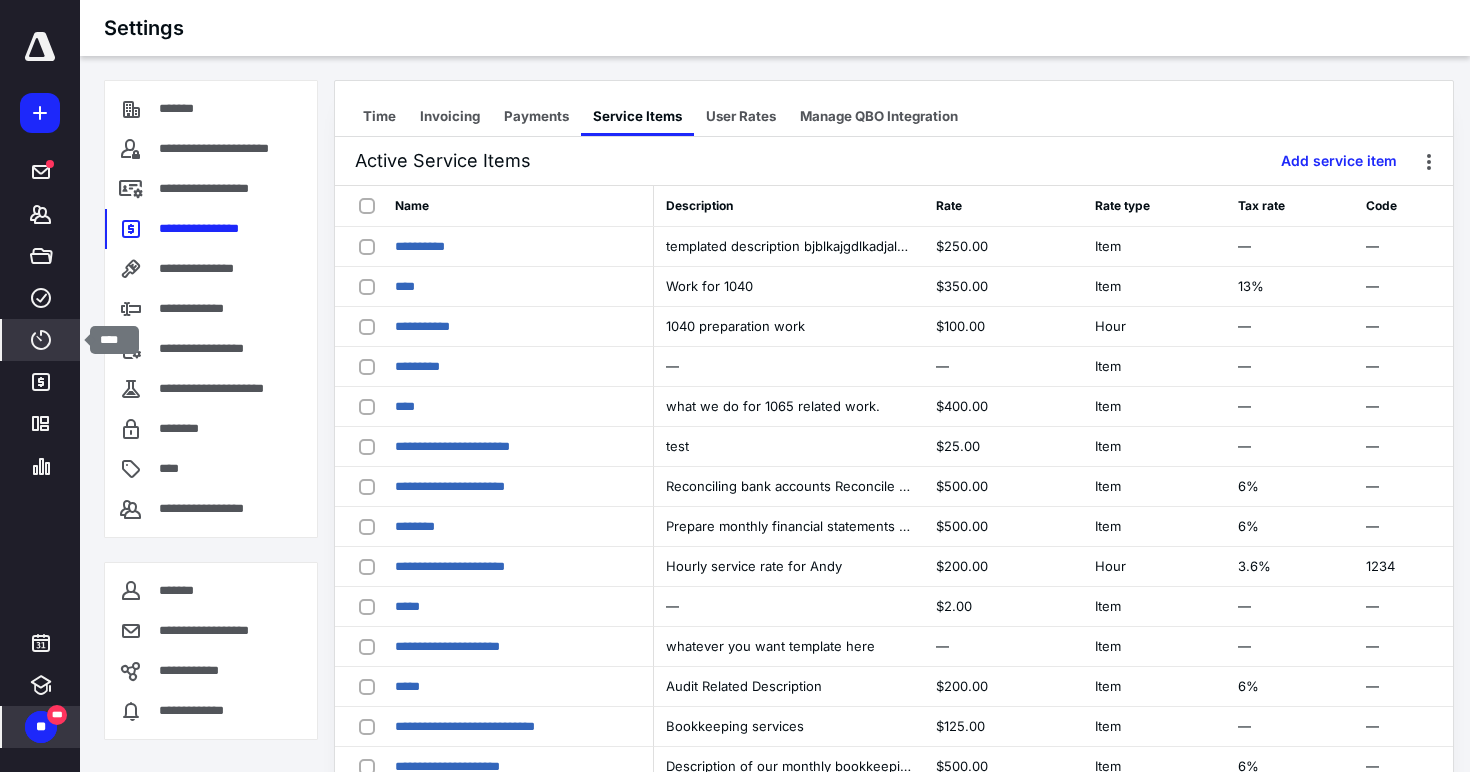 click 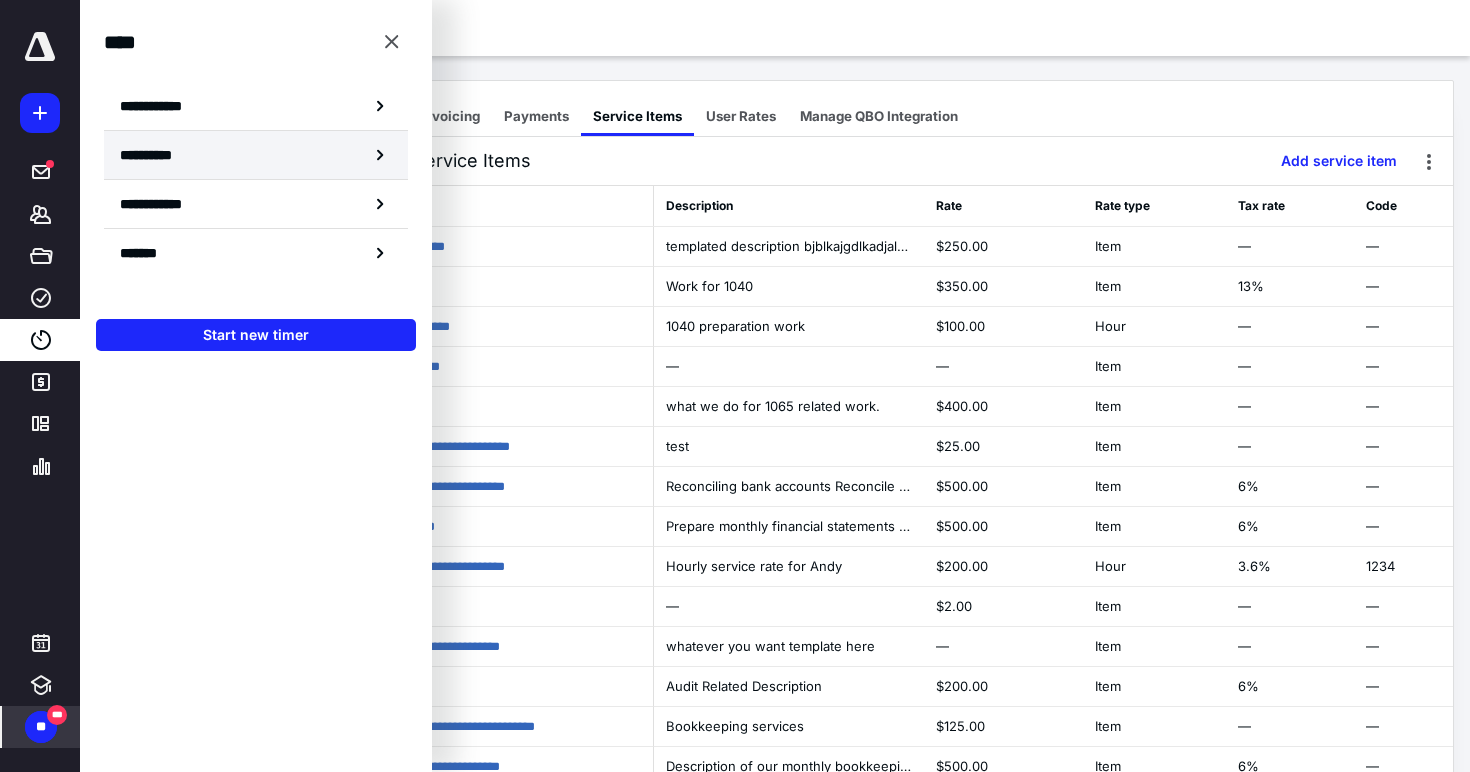 click on "**********" at bounding box center [256, 155] 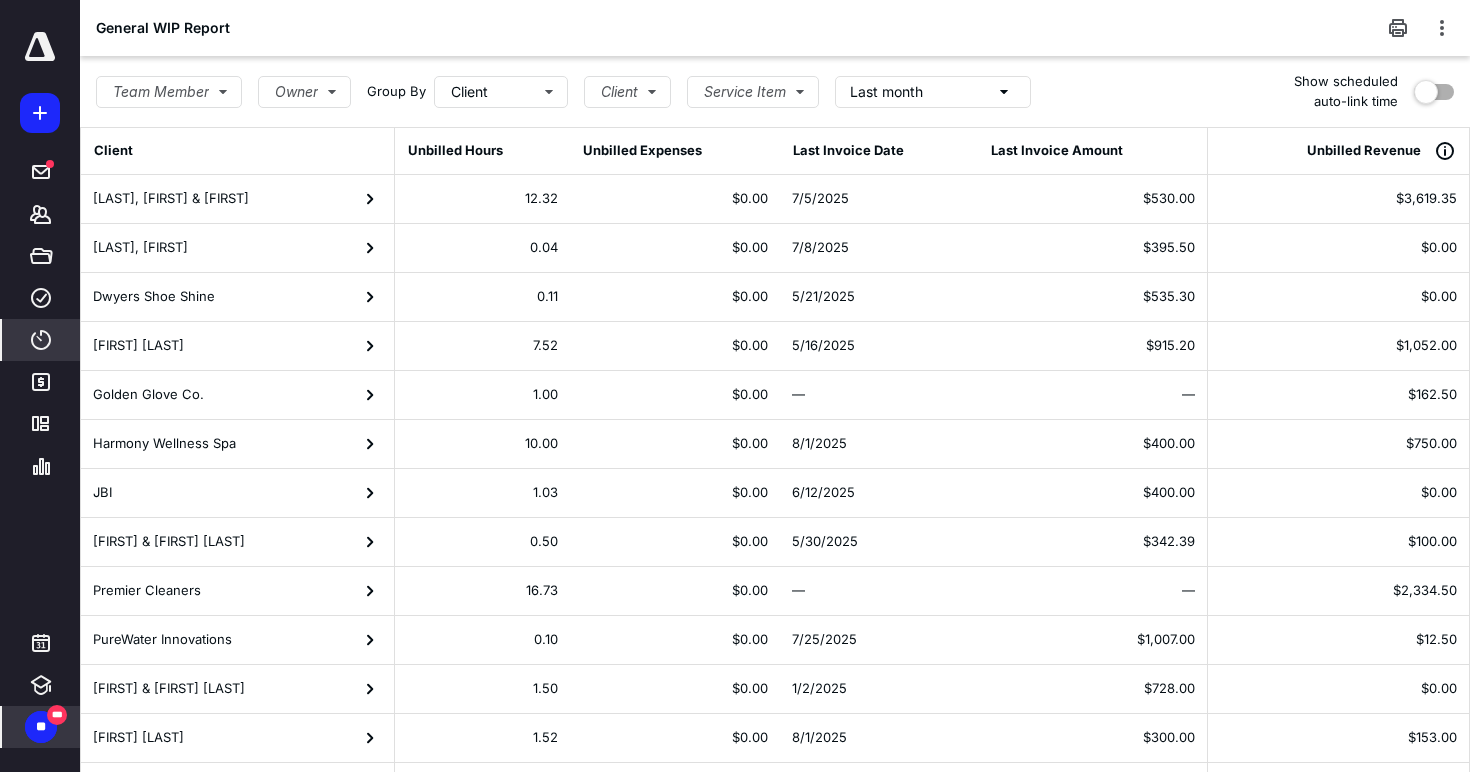click on "Banks, Philip & Vivian" at bounding box center [237, 199] 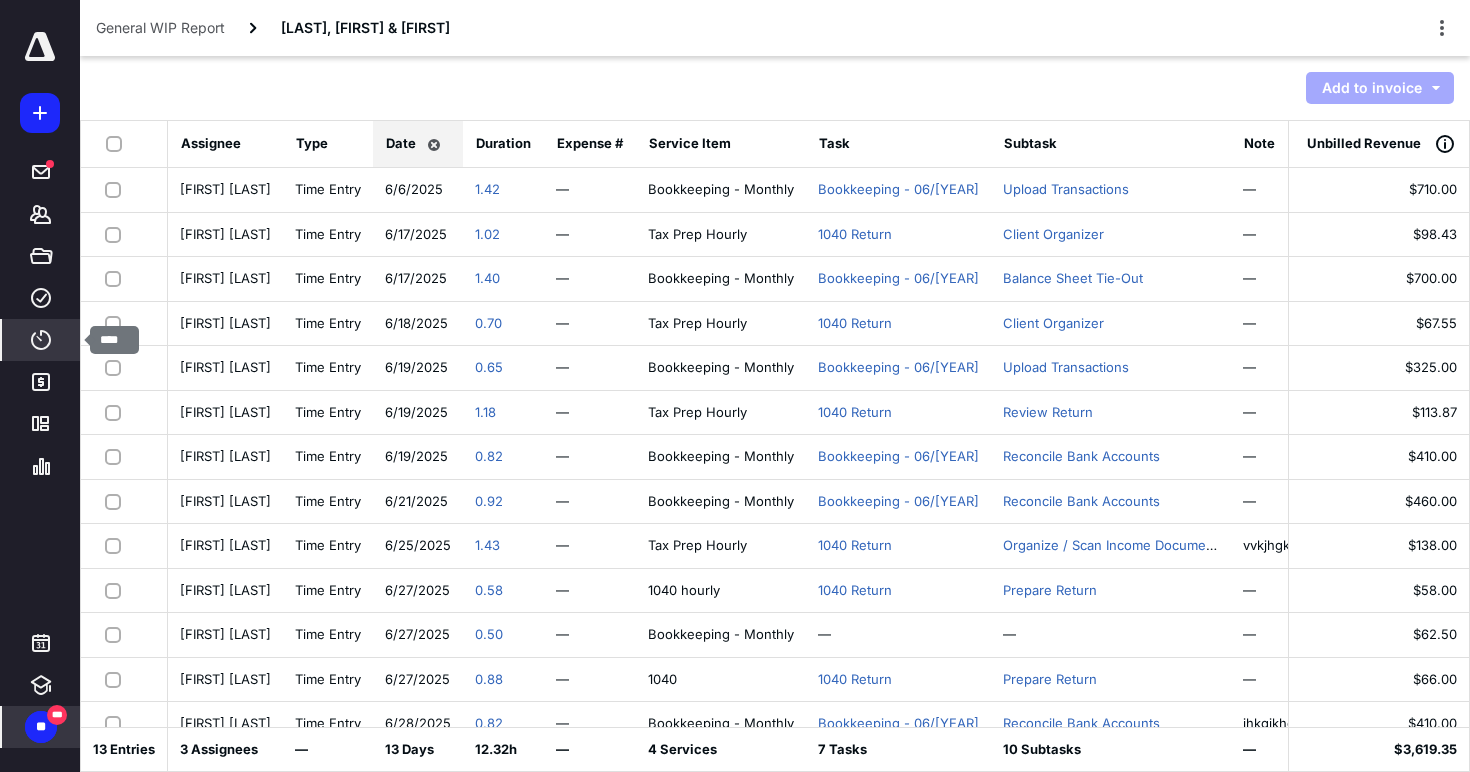 click on "****" at bounding box center (41, 340) 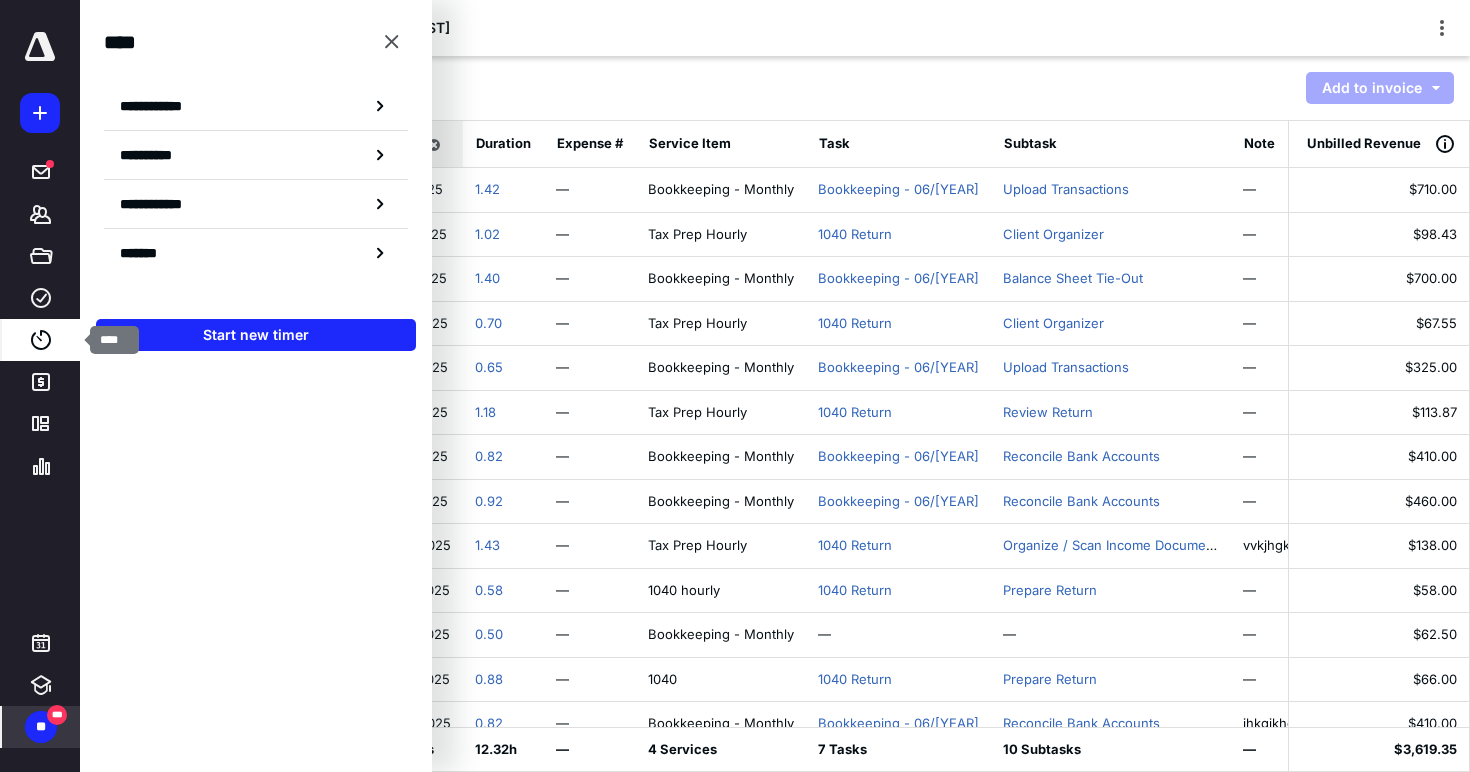 click on "****" at bounding box center (41, 340) 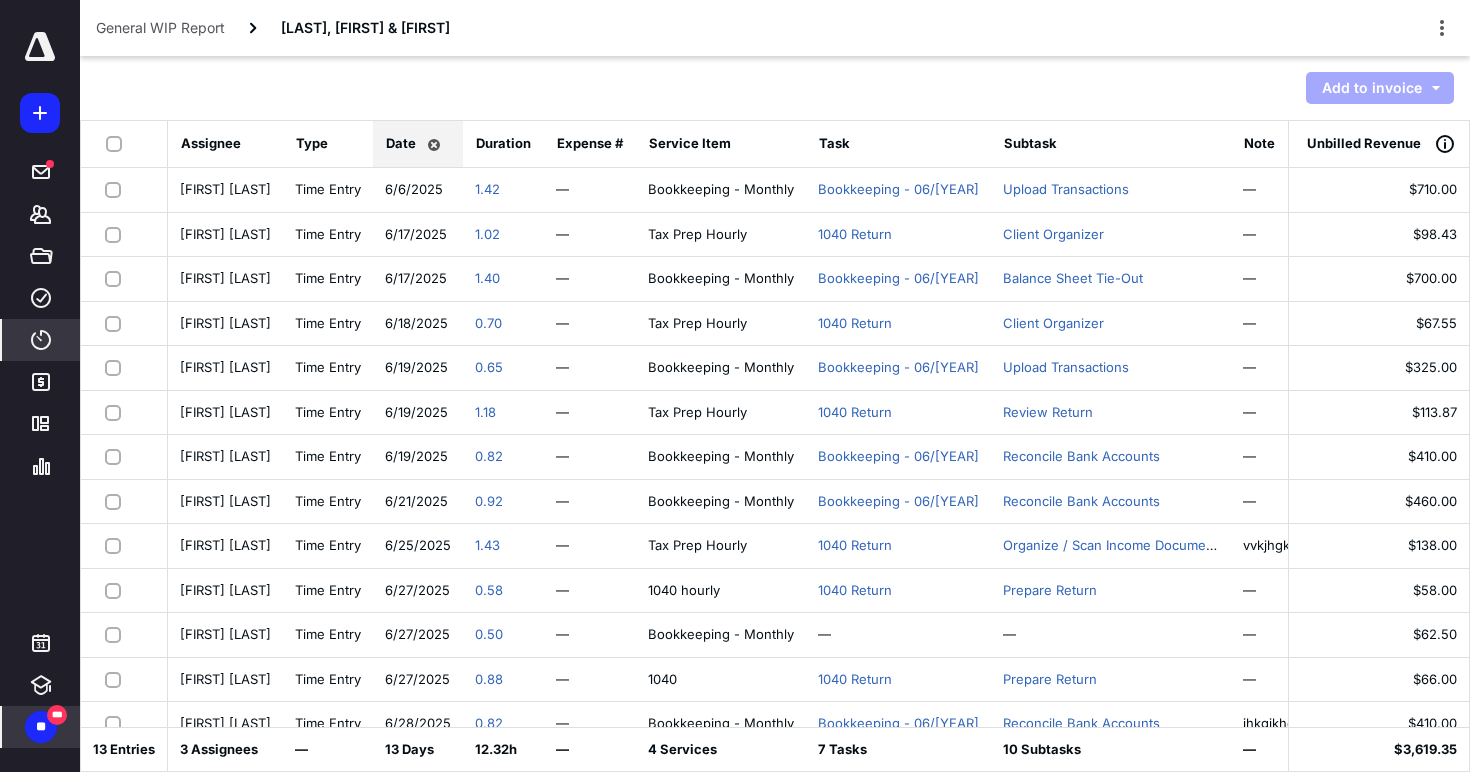 click 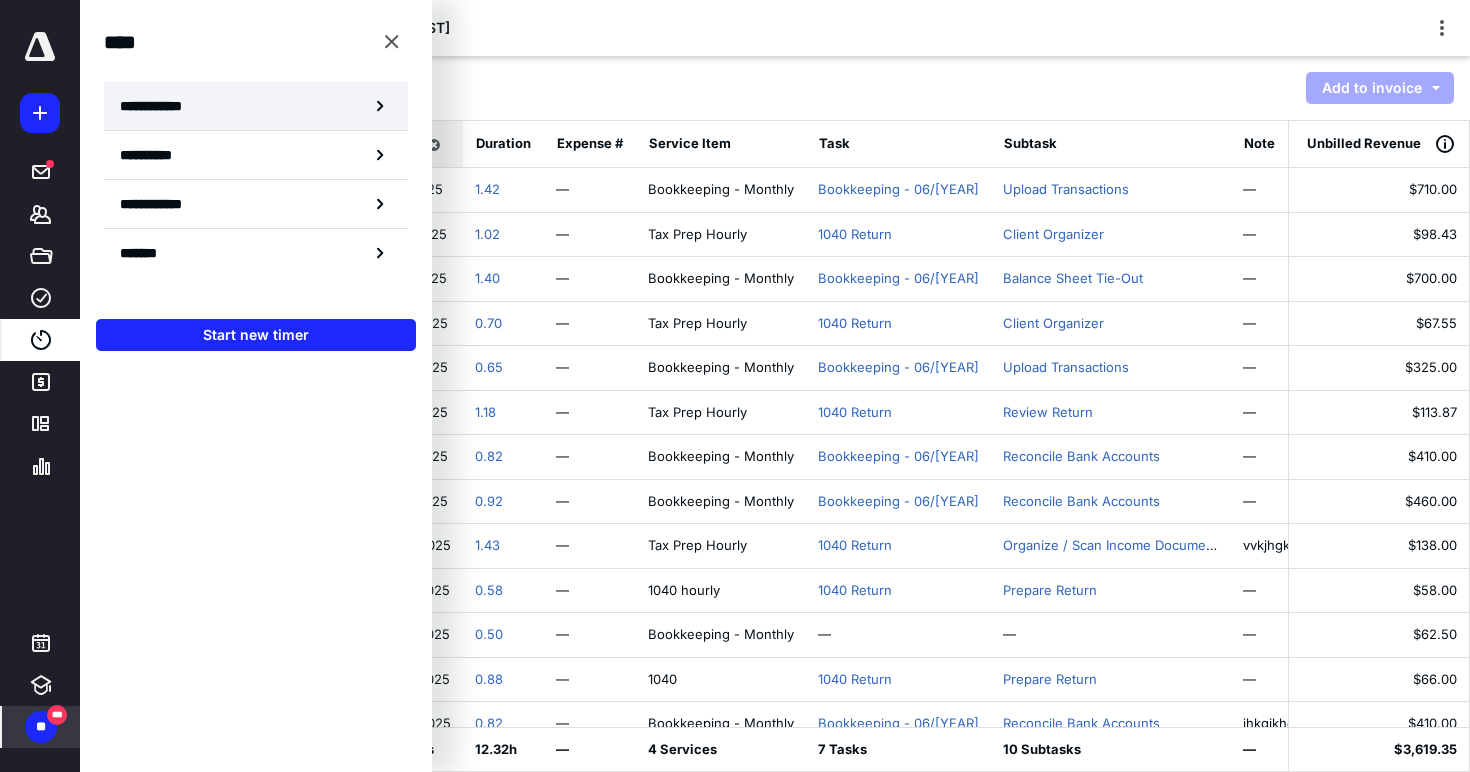 click on "**********" at bounding box center [256, 106] 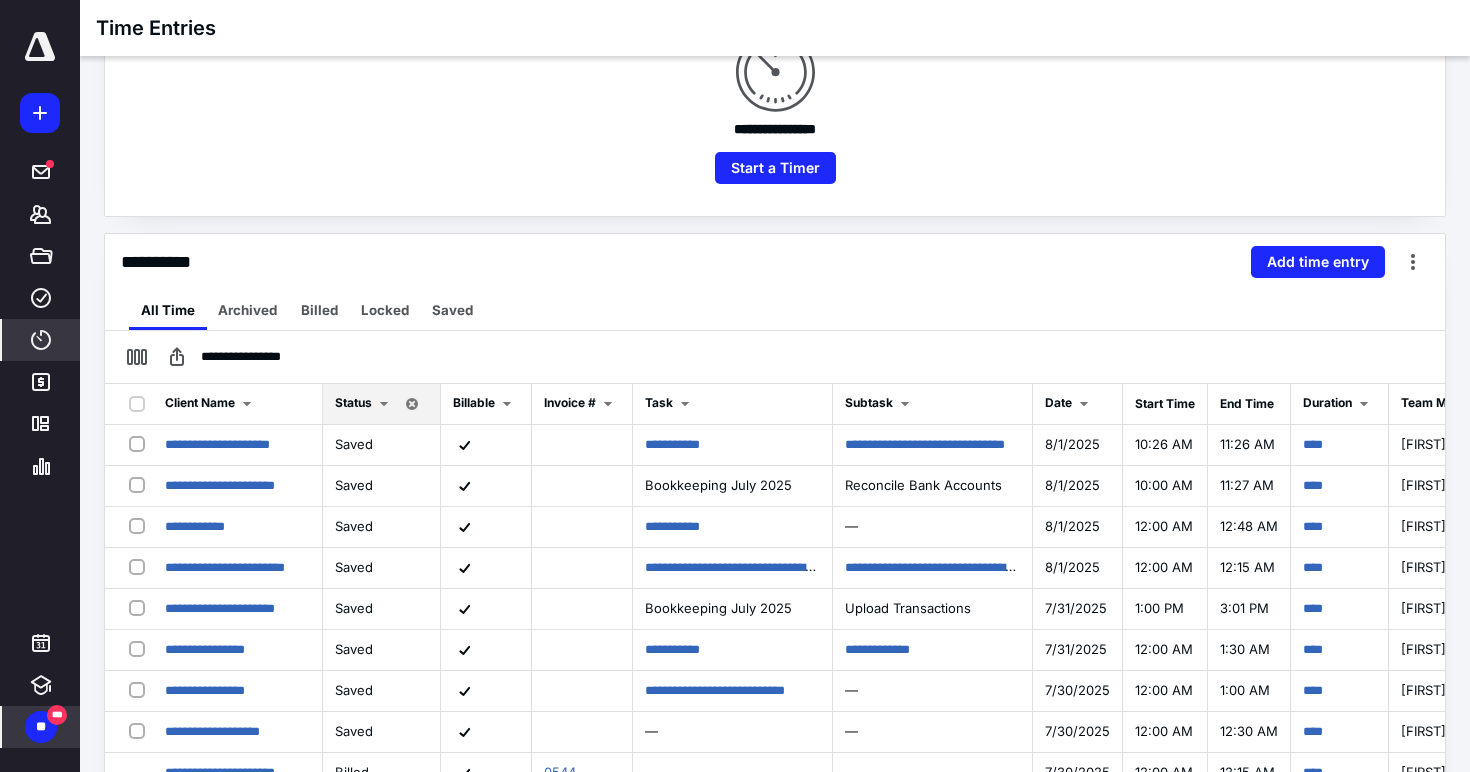 scroll, scrollTop: 276, scrollLeft: 0, axis: vertical 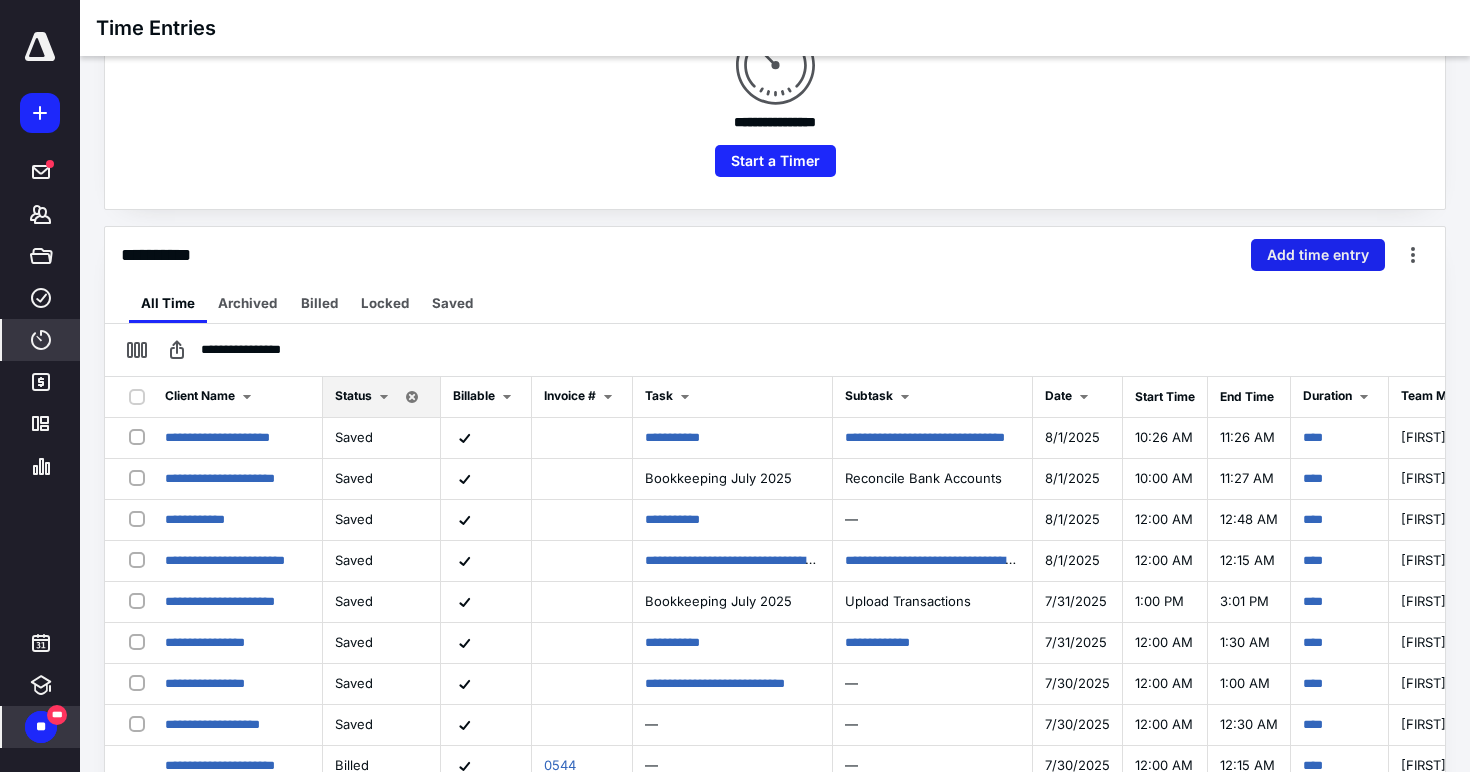 click on "Add time entry" at bounding box center [1318, 255] 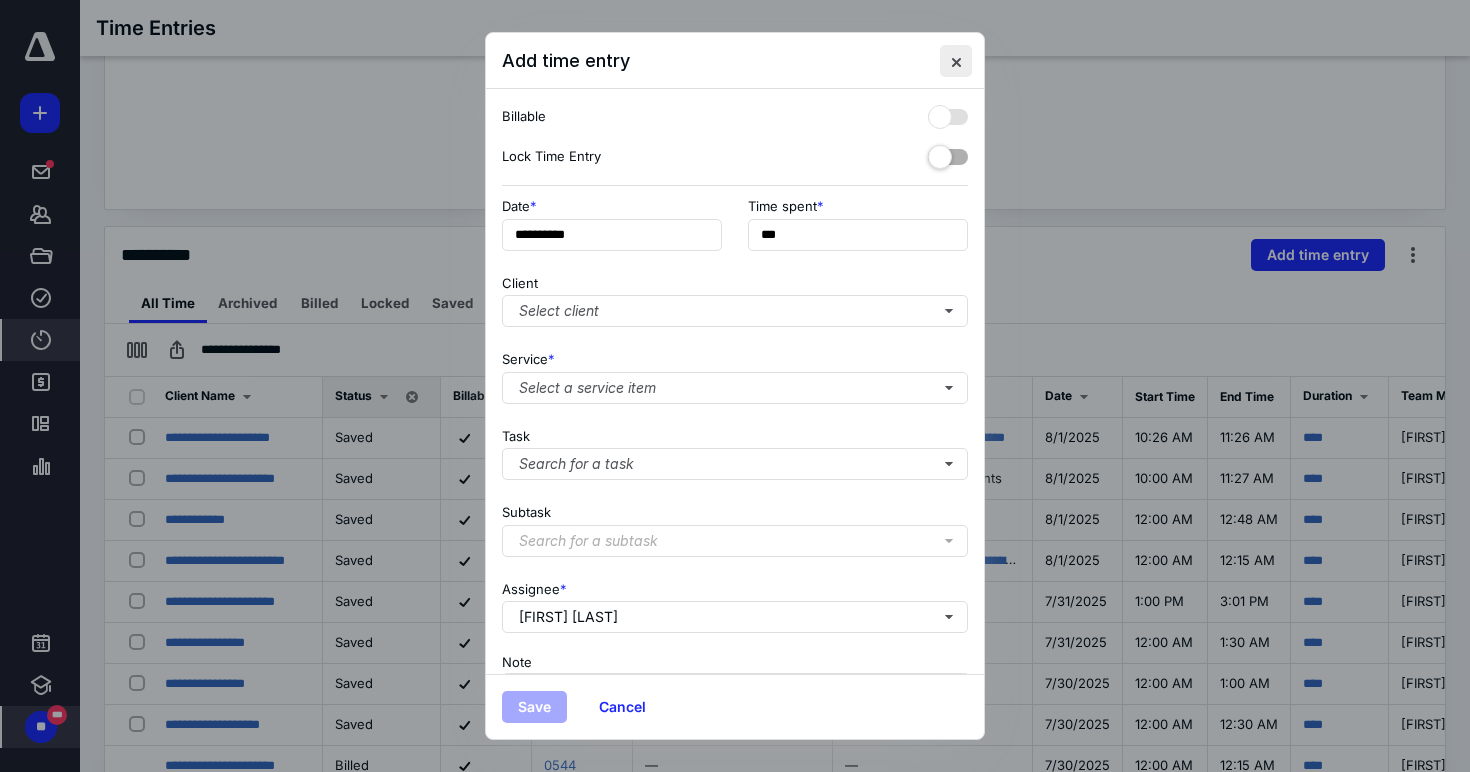 click at bounding box center (956, 61) 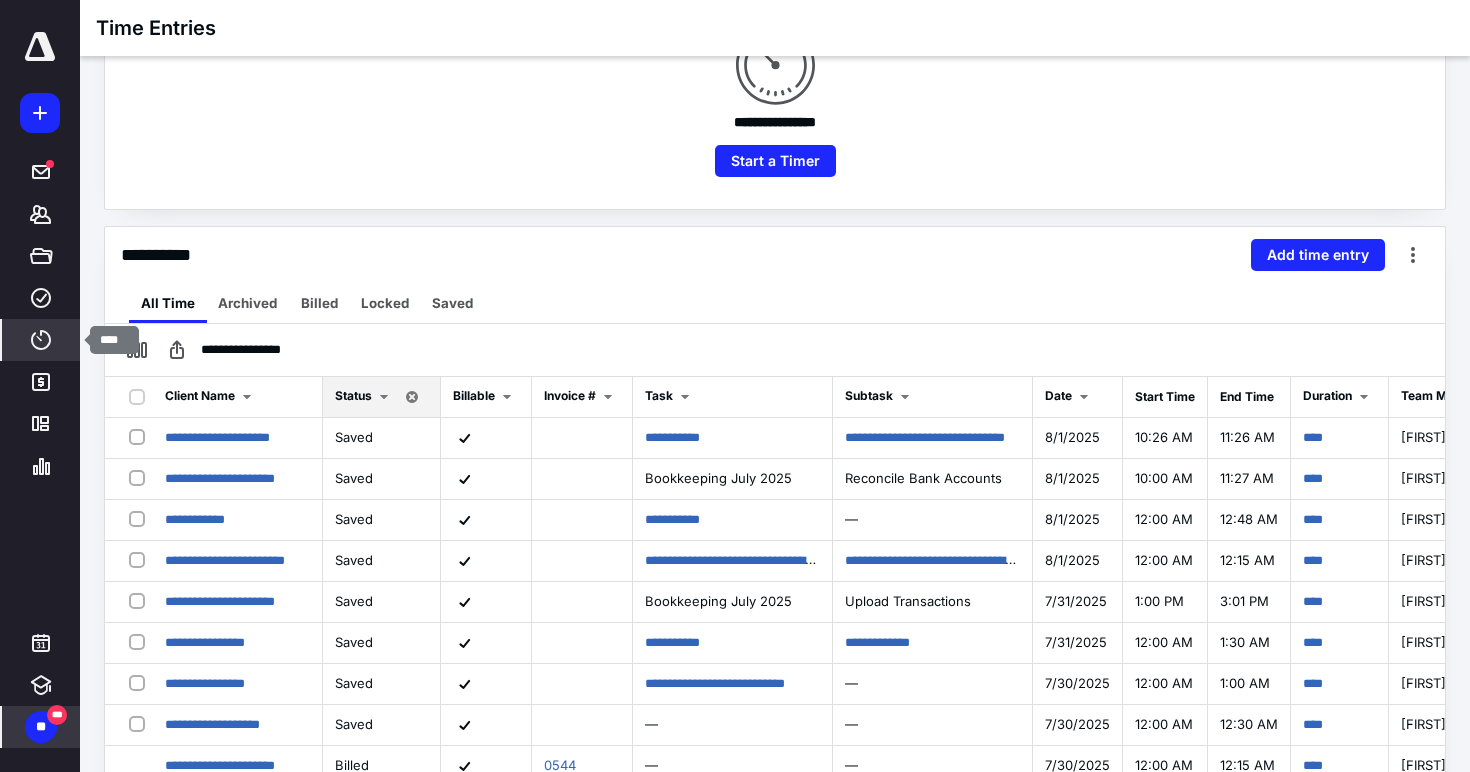click on "****" at bounding box center [41, 340] 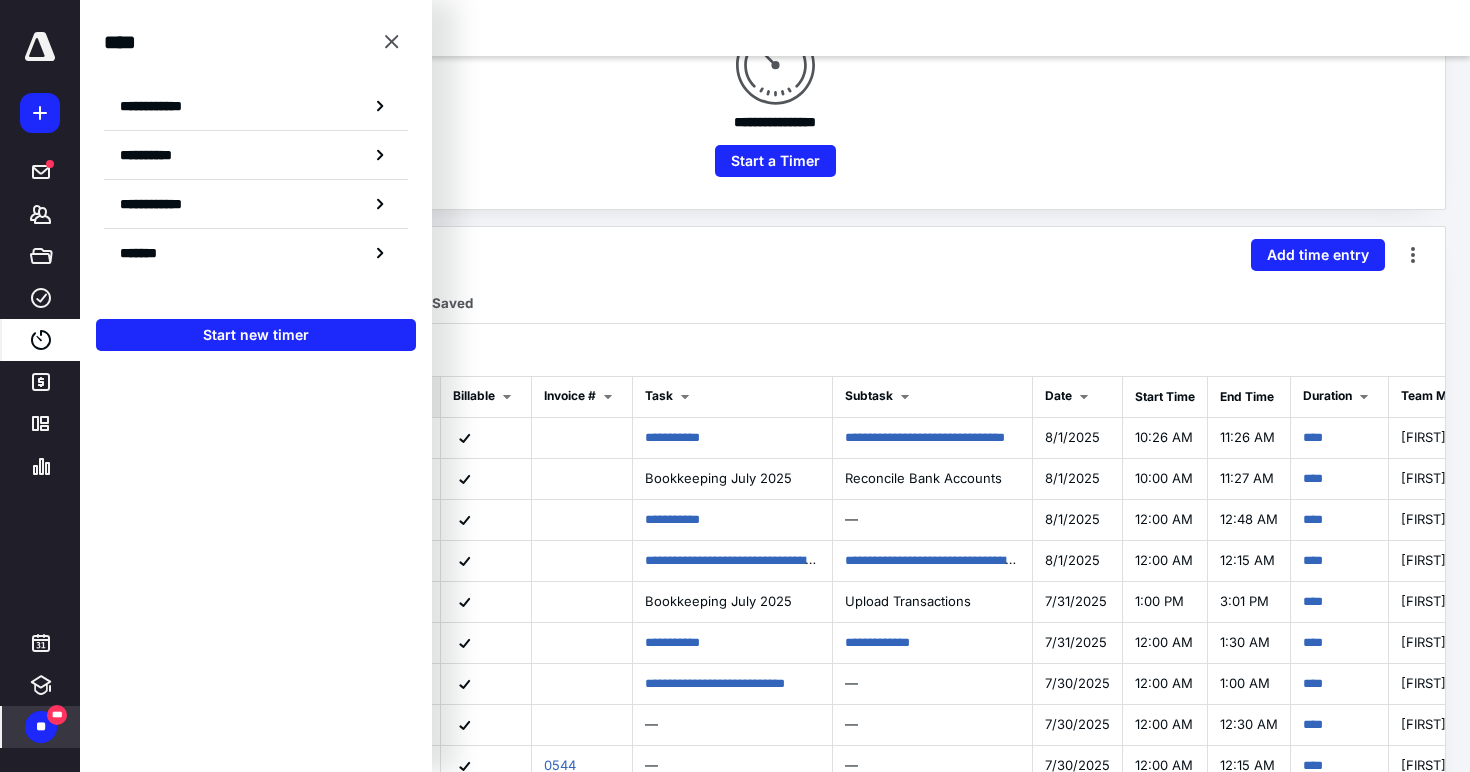 click on "**********" at bounding box center (775, 255) 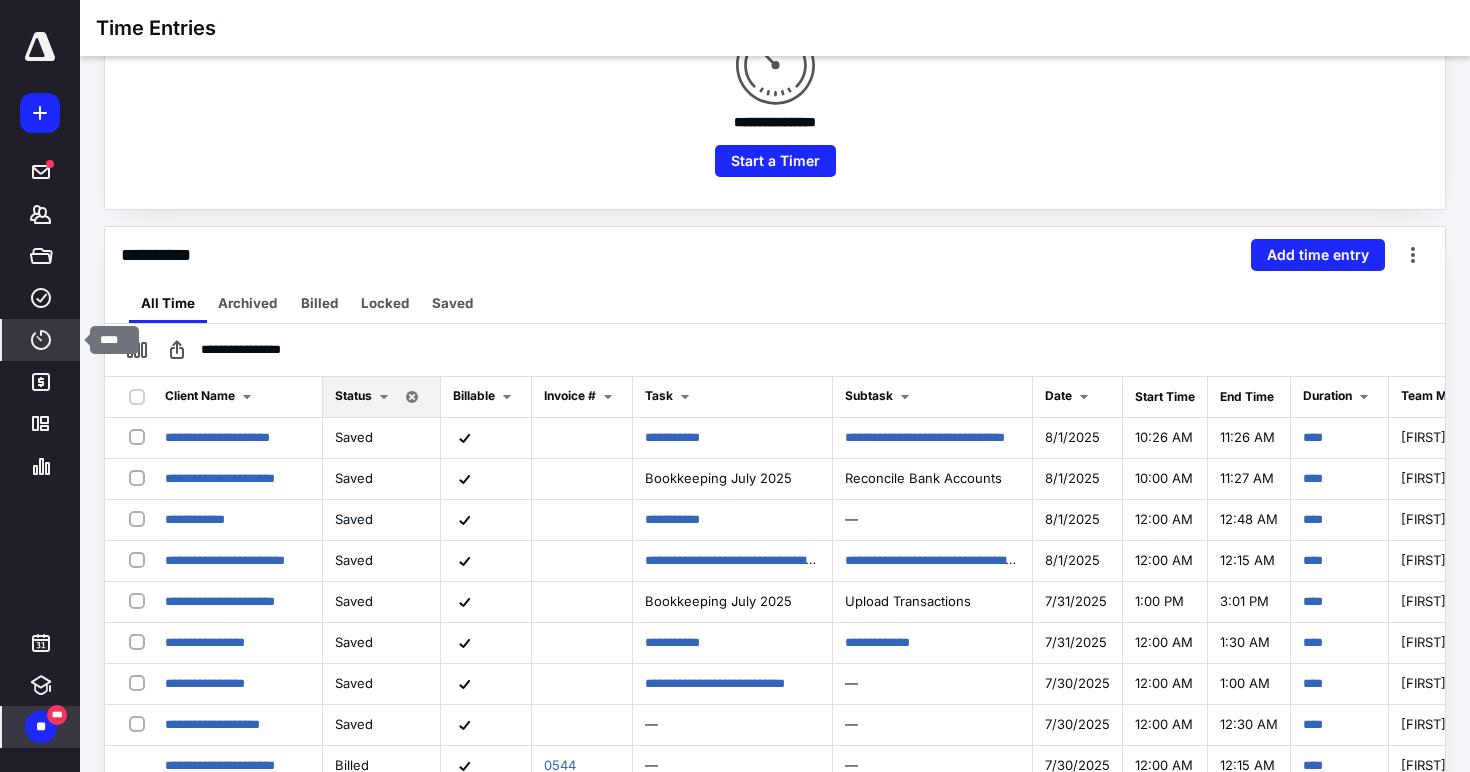 click on "****" at bounding box center [41, 340] 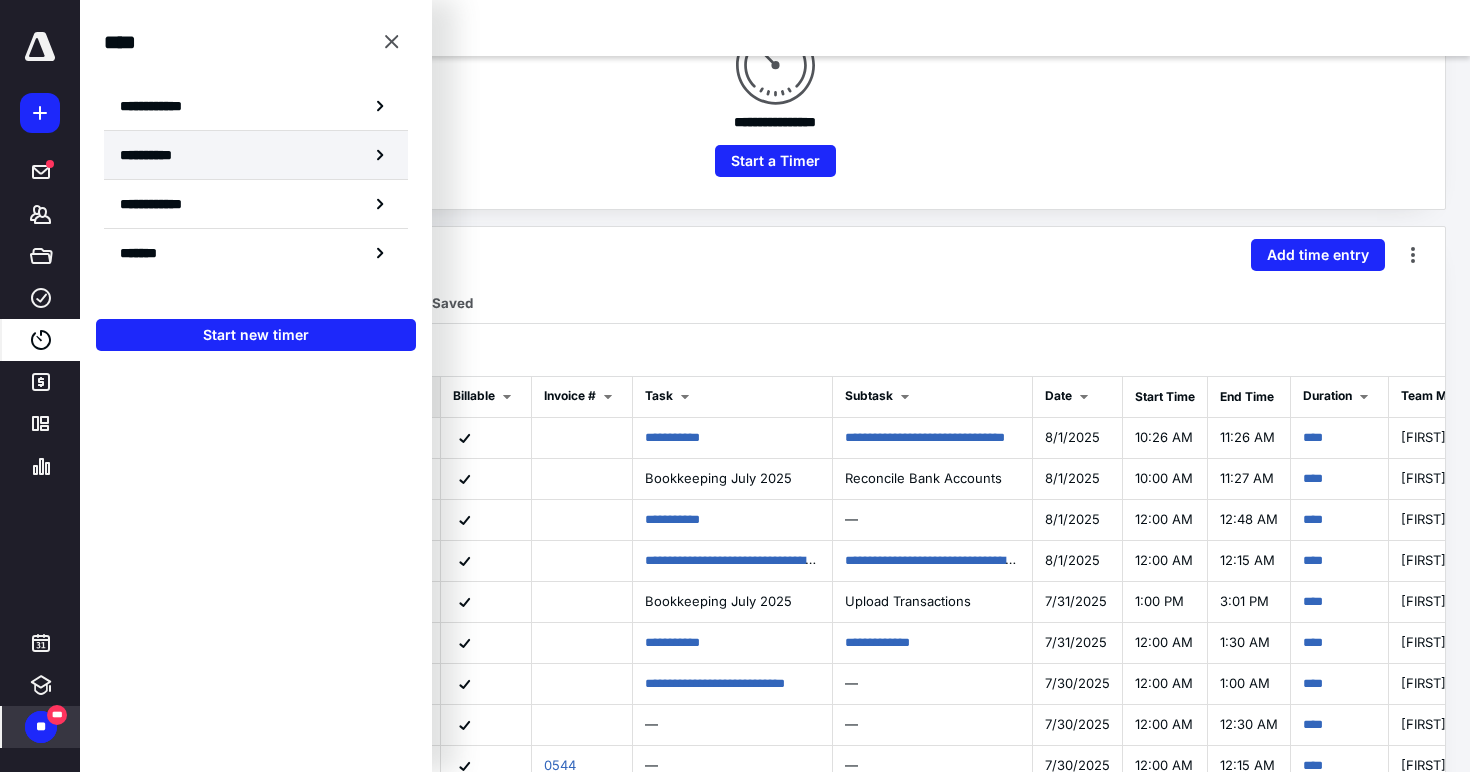 click on "**********" at bounding box center (256, 155) 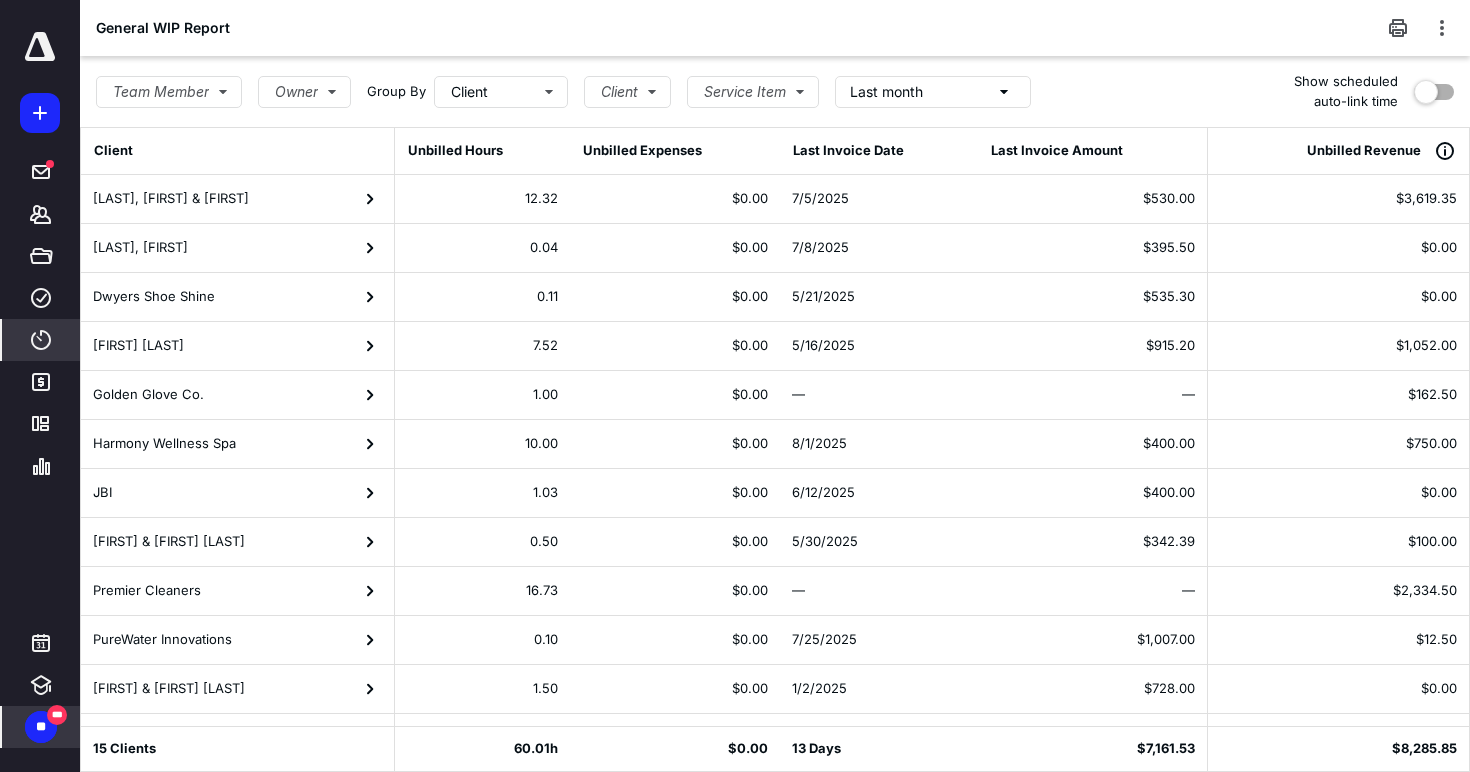 click on "Last month" at bounding box center [933, 92] 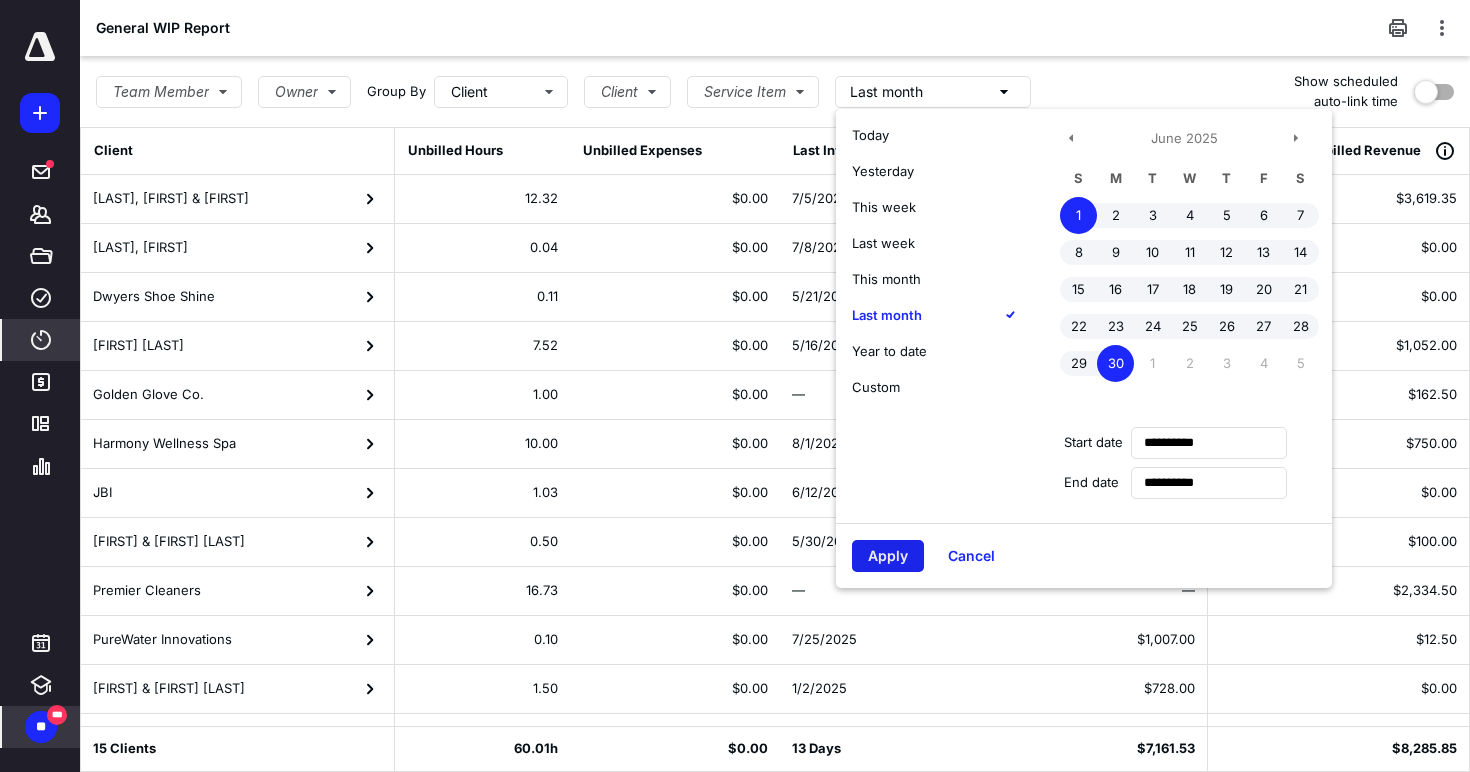 click on "Apply" at bounding box center [888, 556] 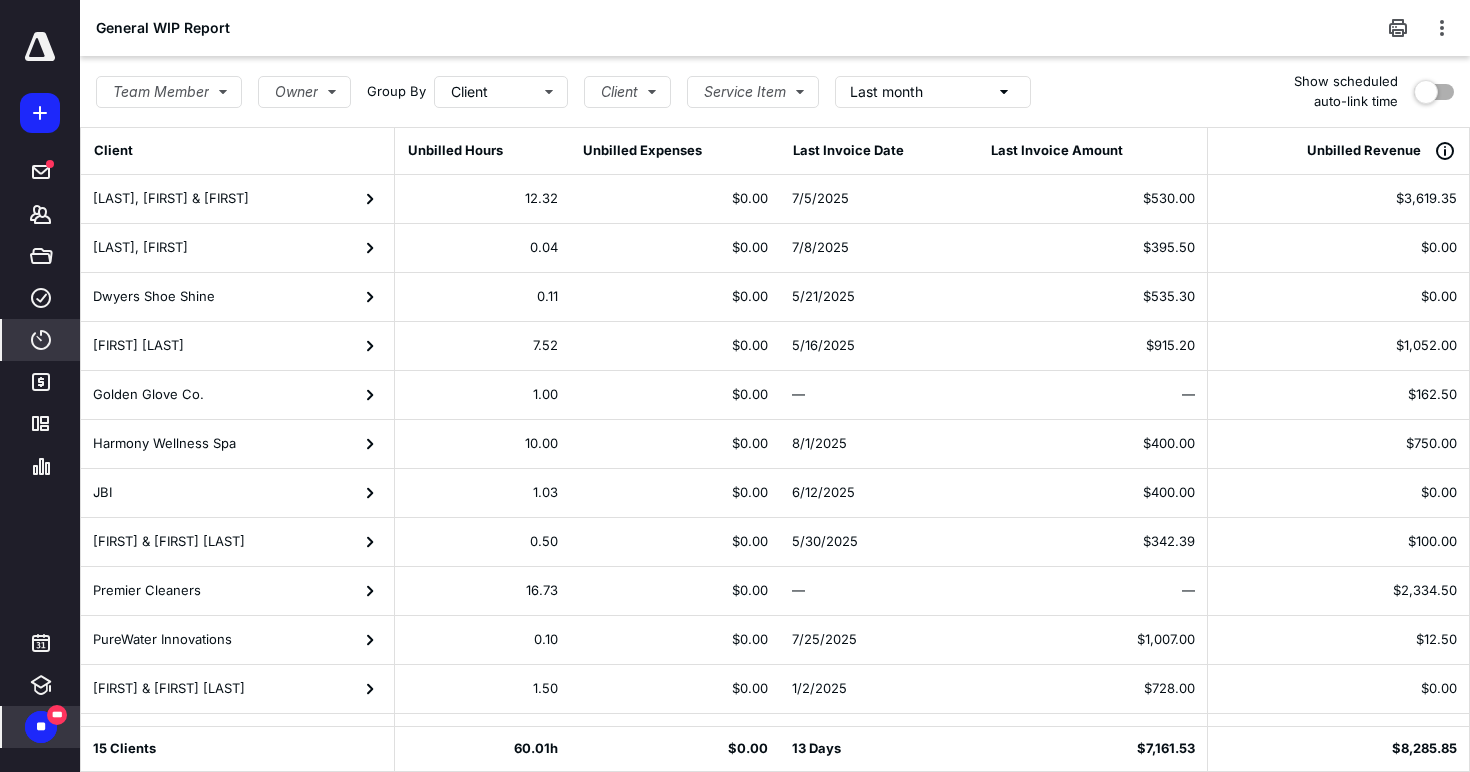 click 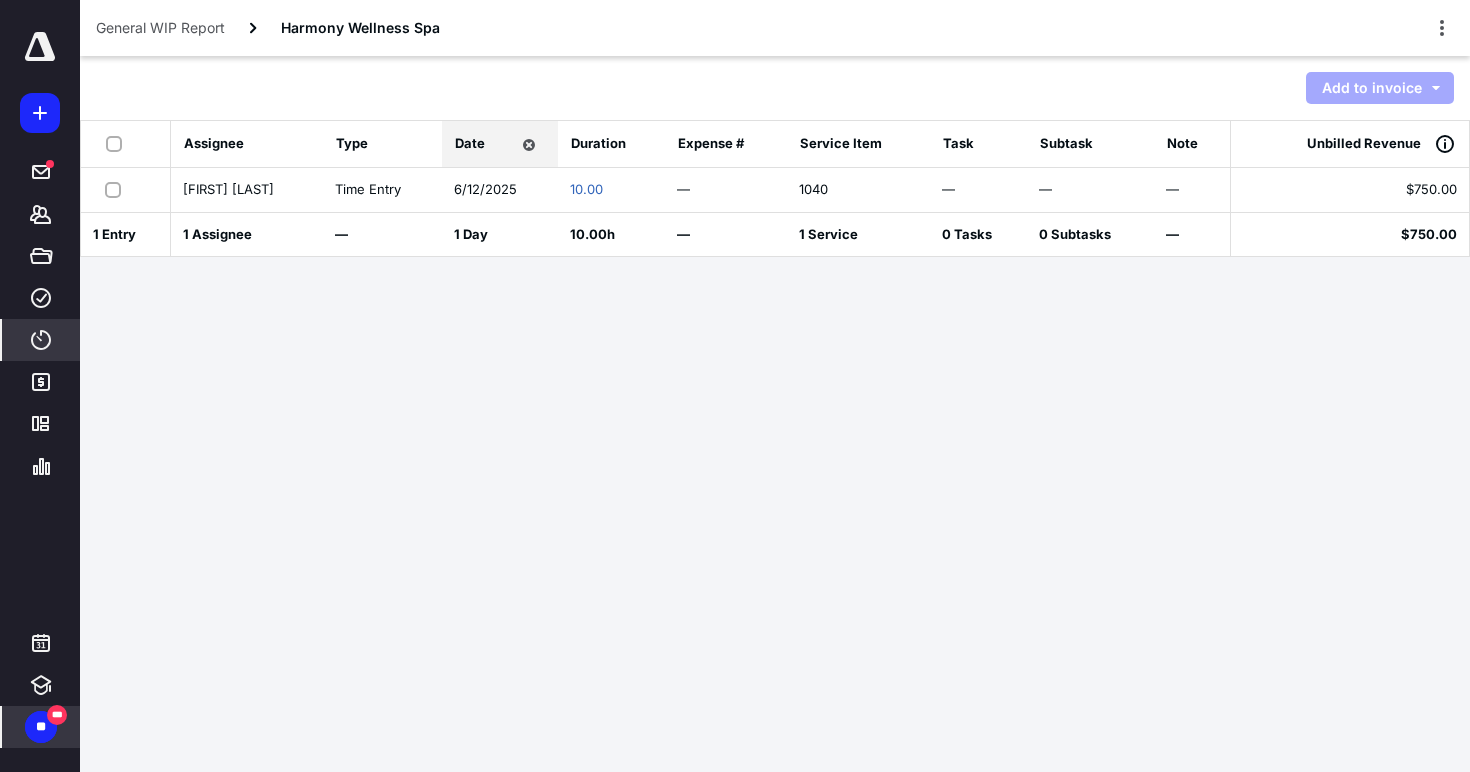 click at bounding box center [118, 143] 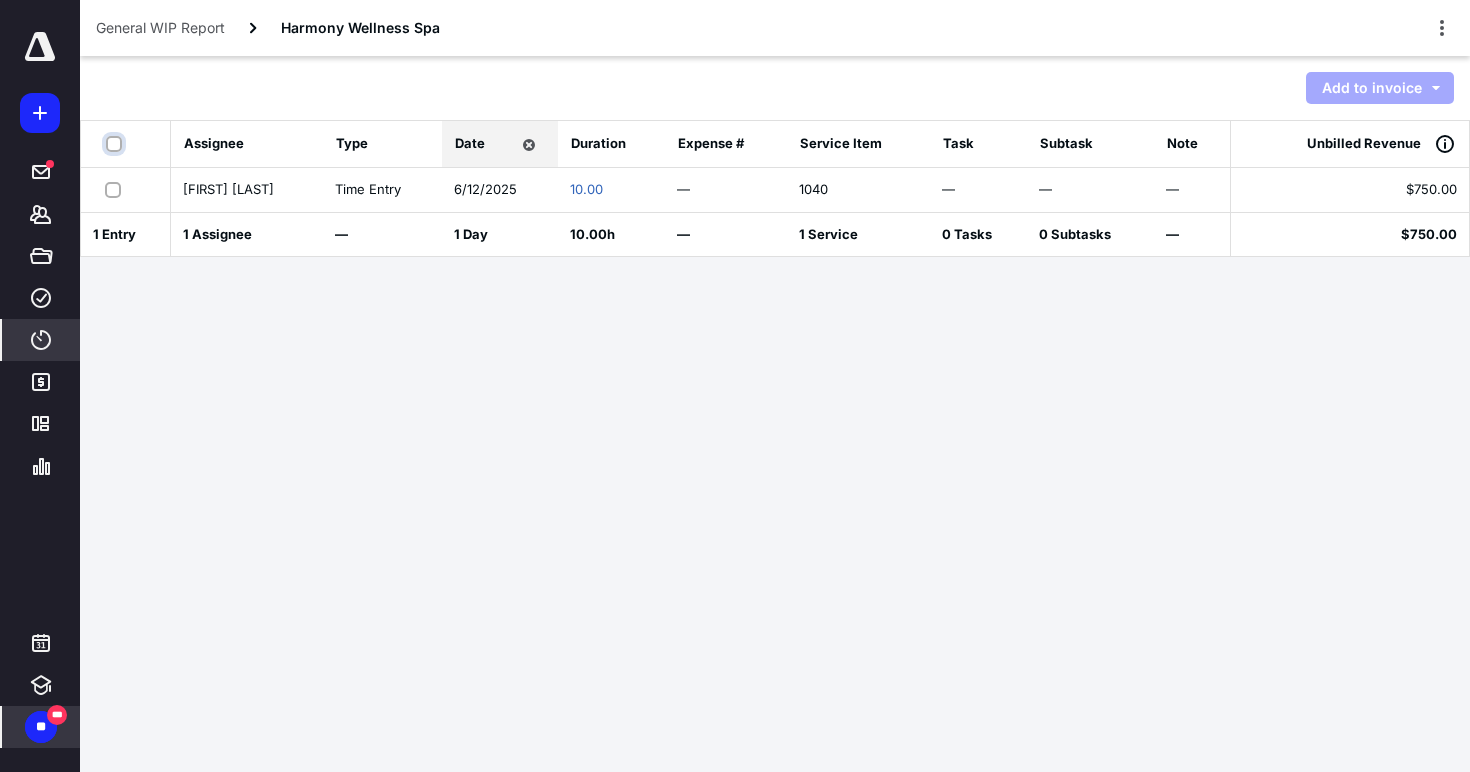 click at bounding box center (116, 144) 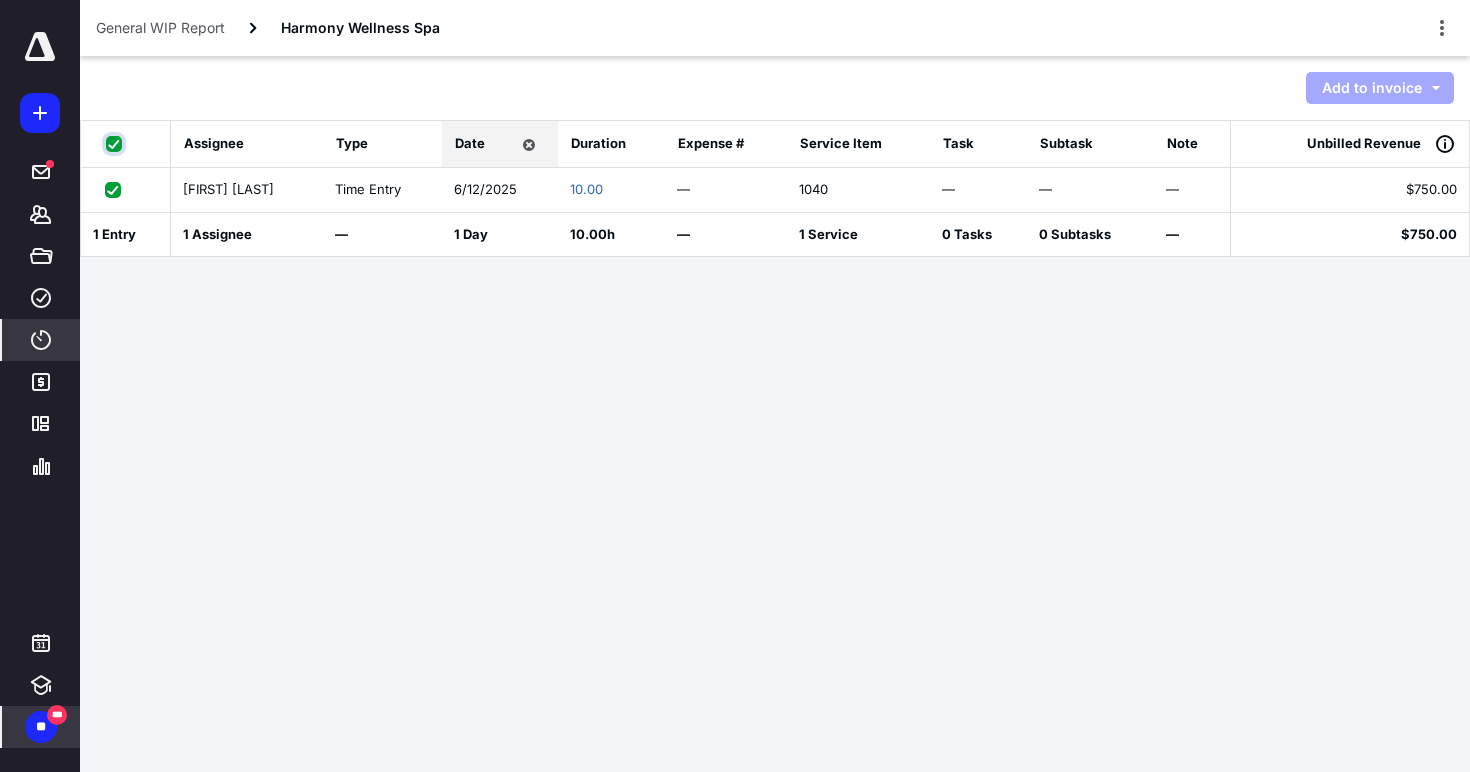 checkbox on "true" 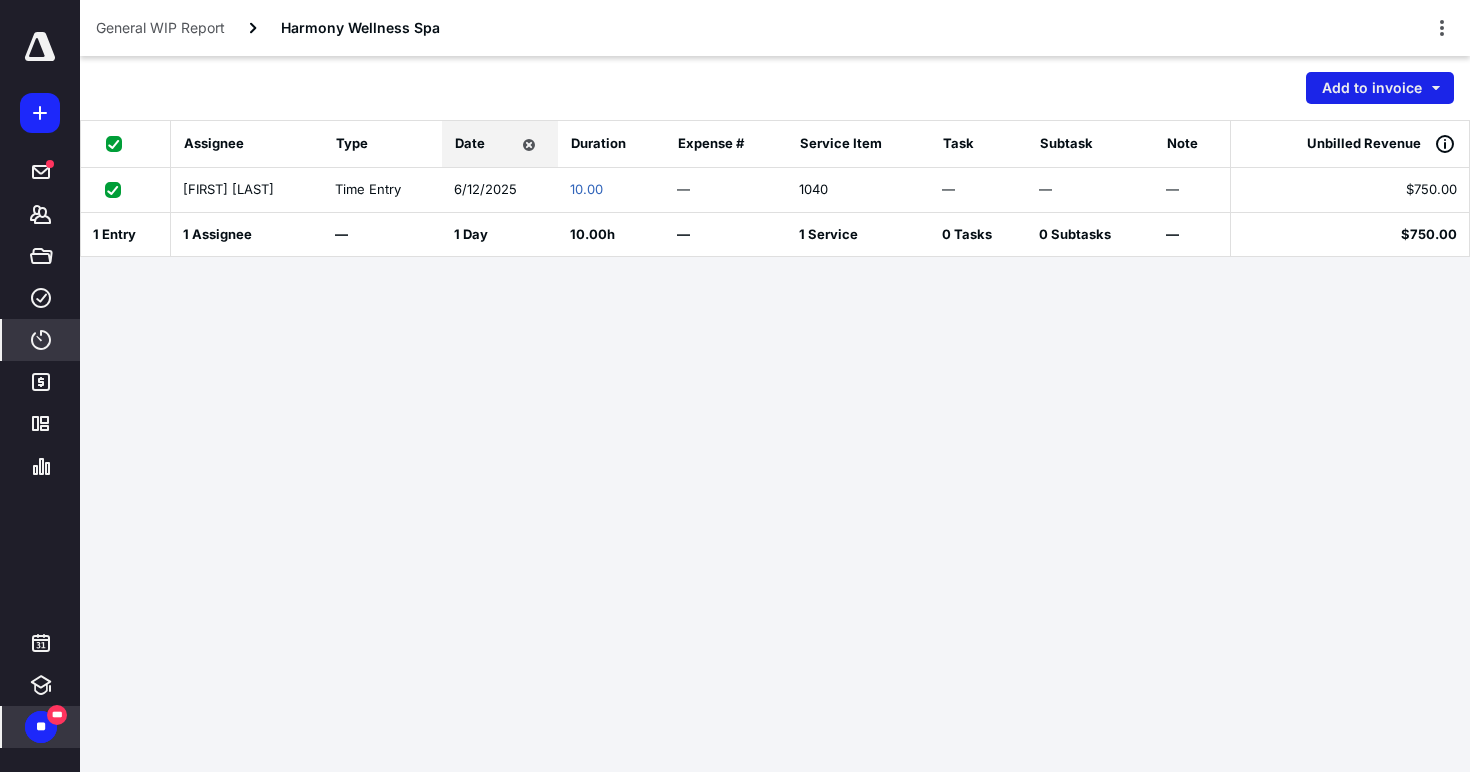 click on "Add to invoice" at bounding box center [1380, 88] 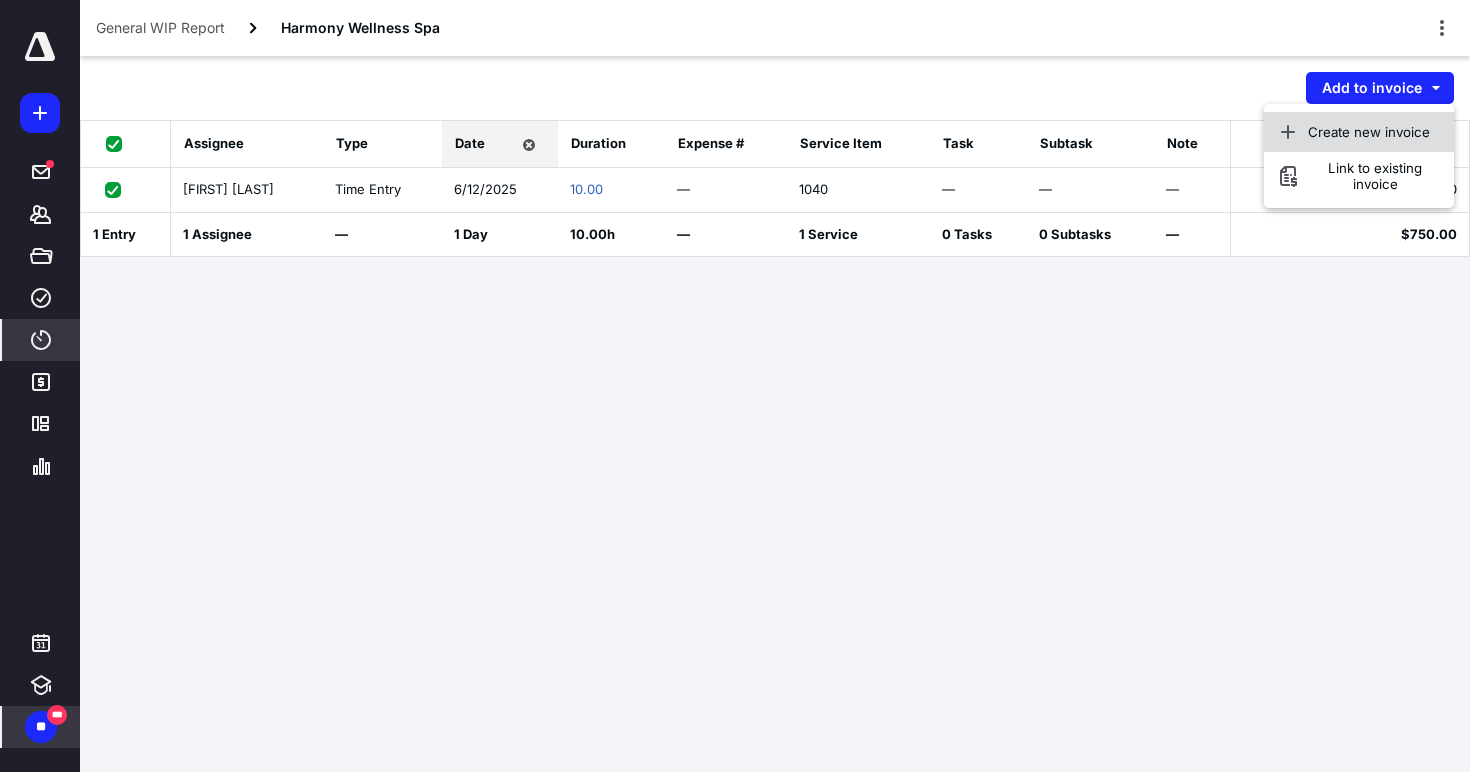 click on "Create new invoice" at bounding box center [1369, 132] 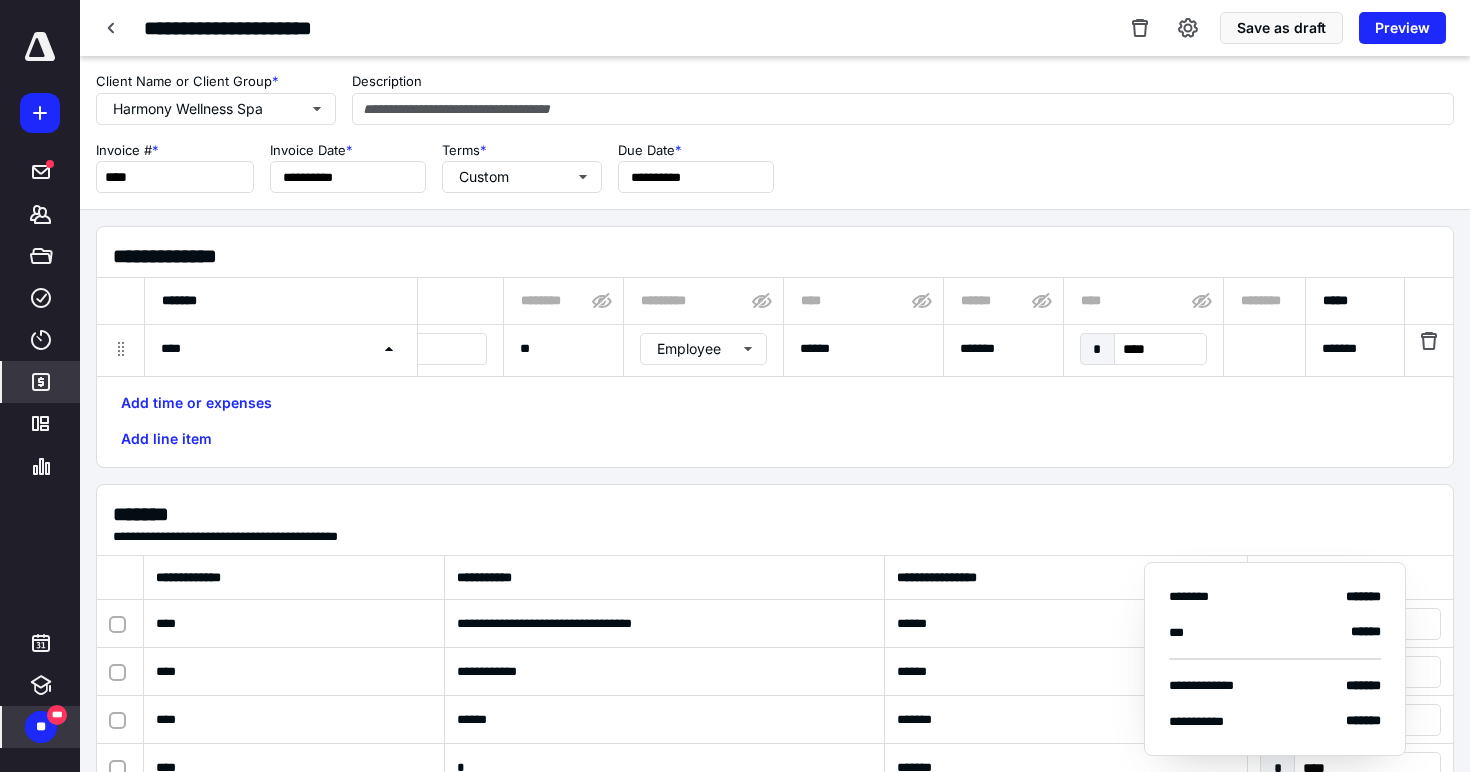 scroll, scrollTop: 0, scrollLeft: 0, axis: both 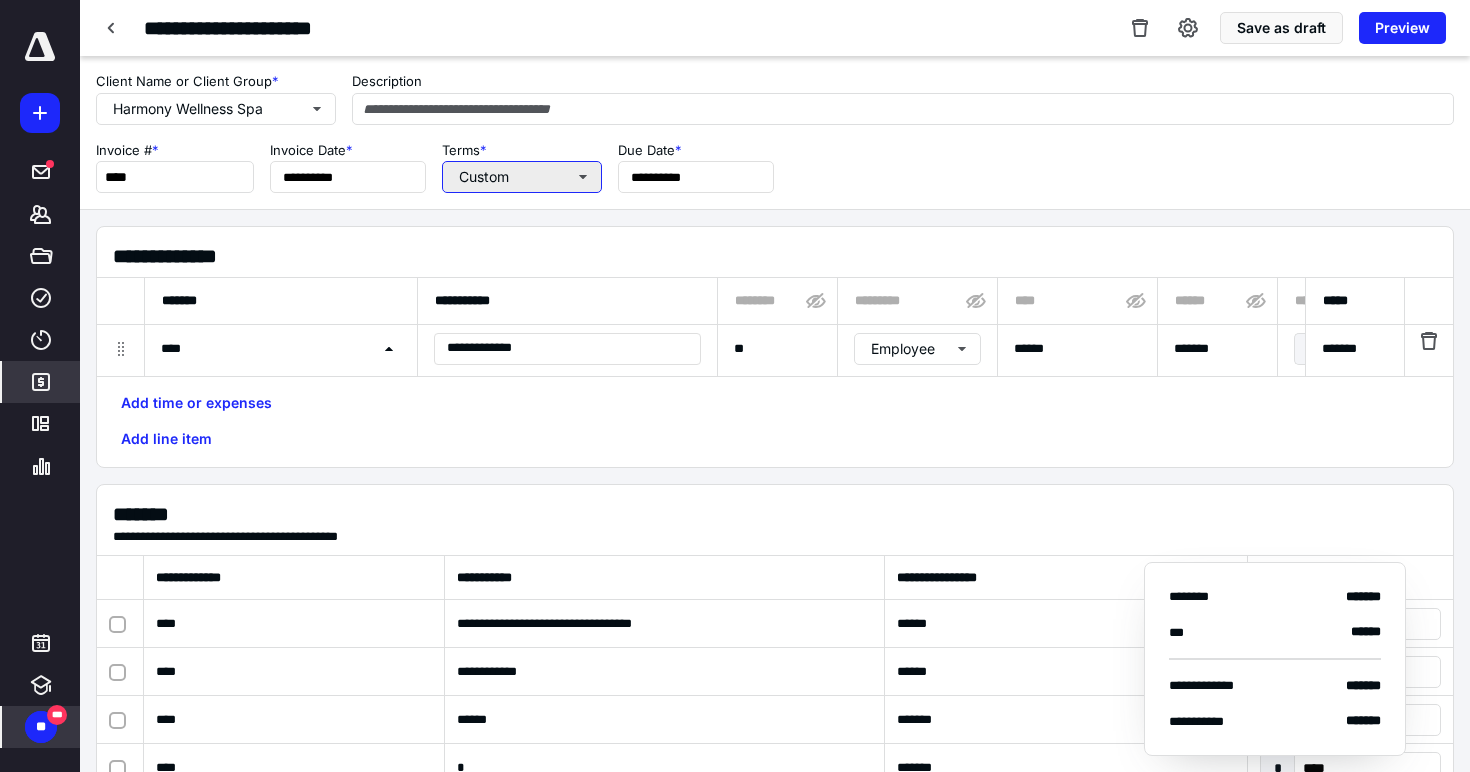 click on "Custom" at bounding box center [522, 177] 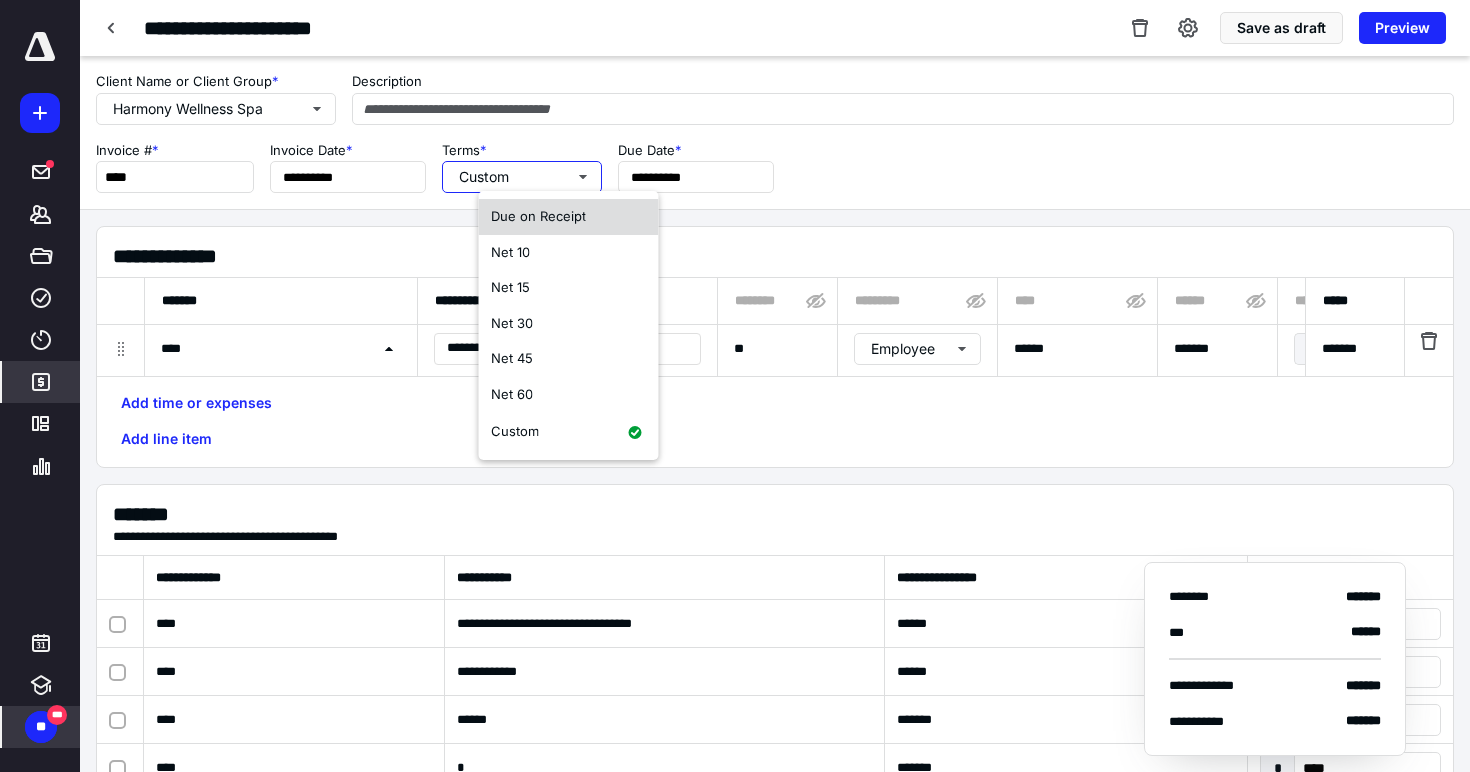 click on "Due on Receipt" at bounding box center (538, 216) 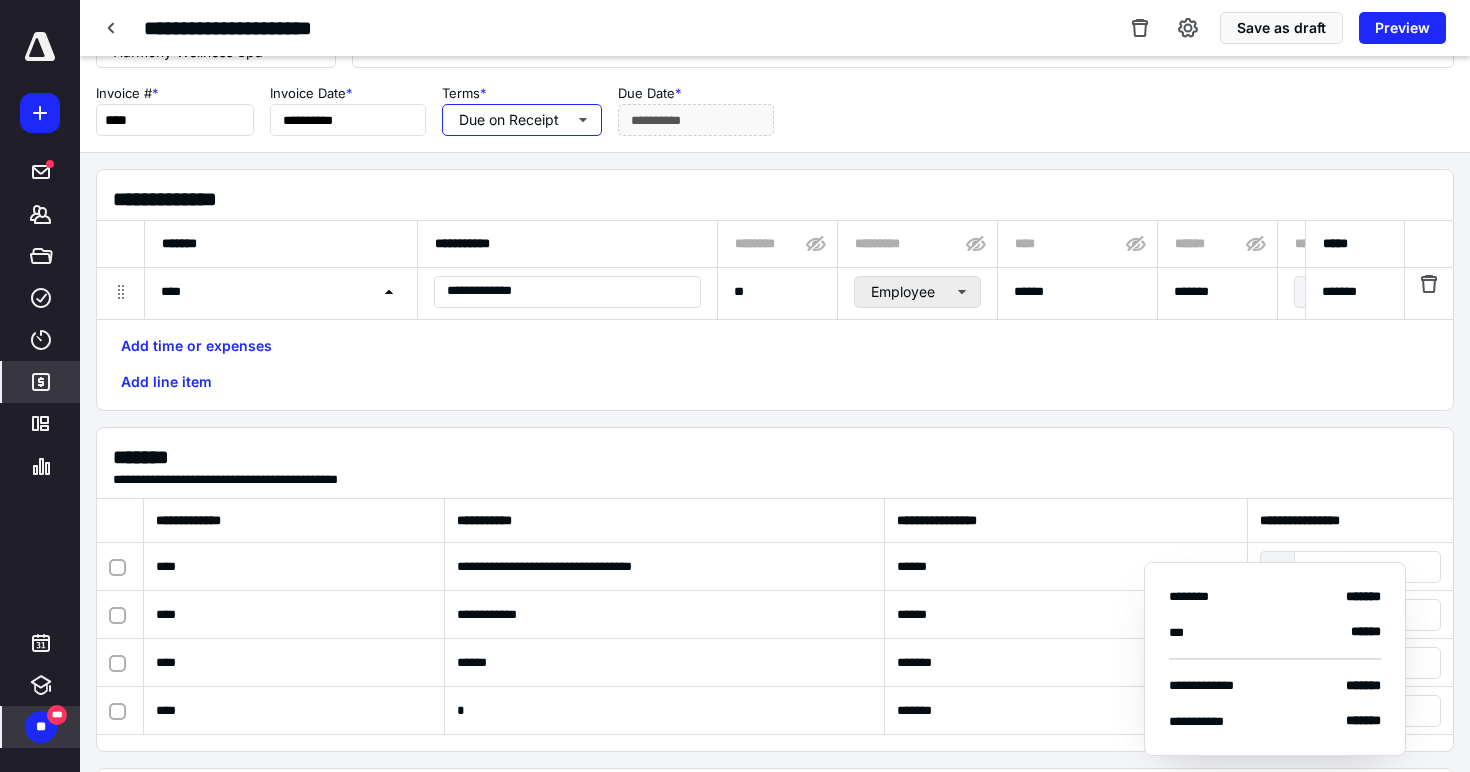 scroll, scrollTop: 0, scrollLeft: 0, axis: both 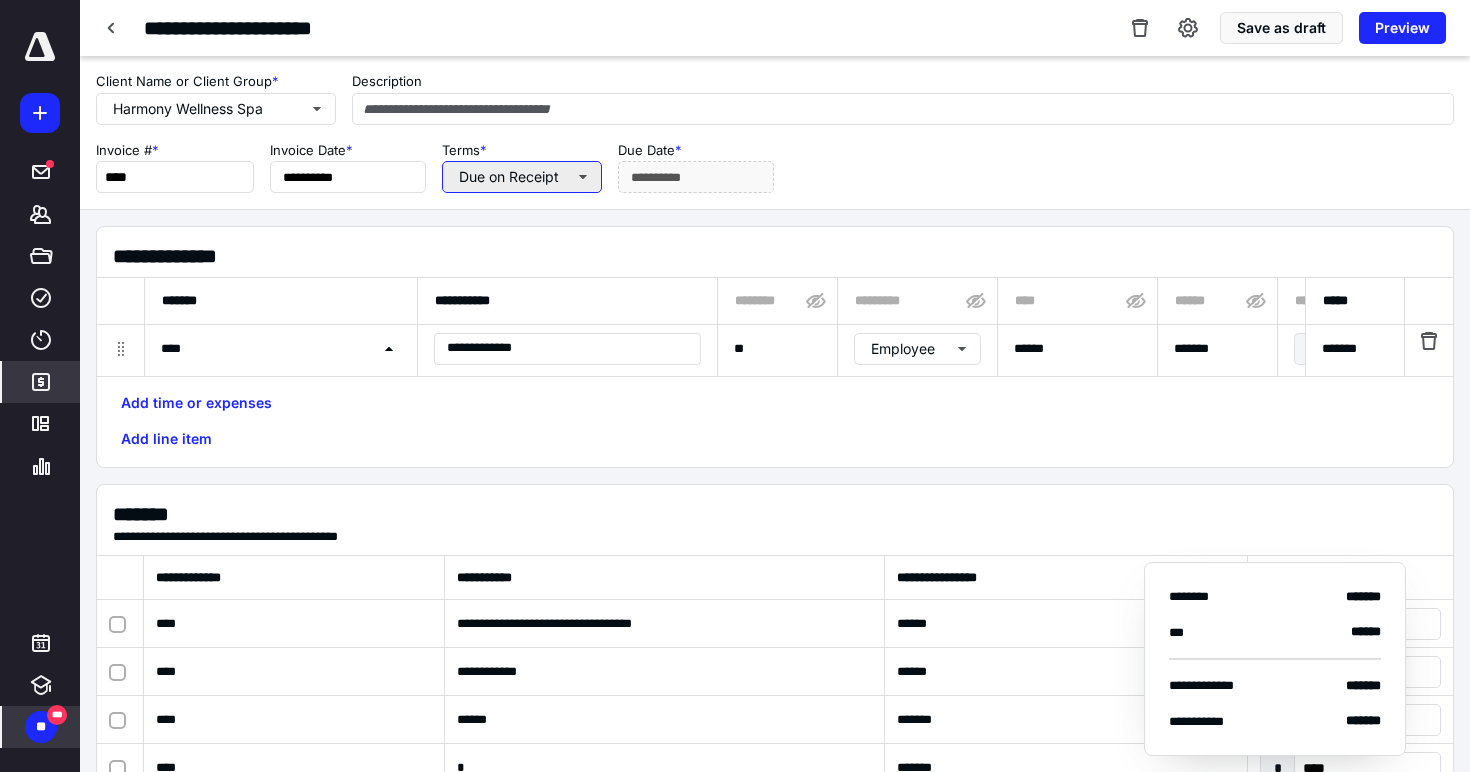 click on "Due on Receipt" at bounding box center [522, 177] 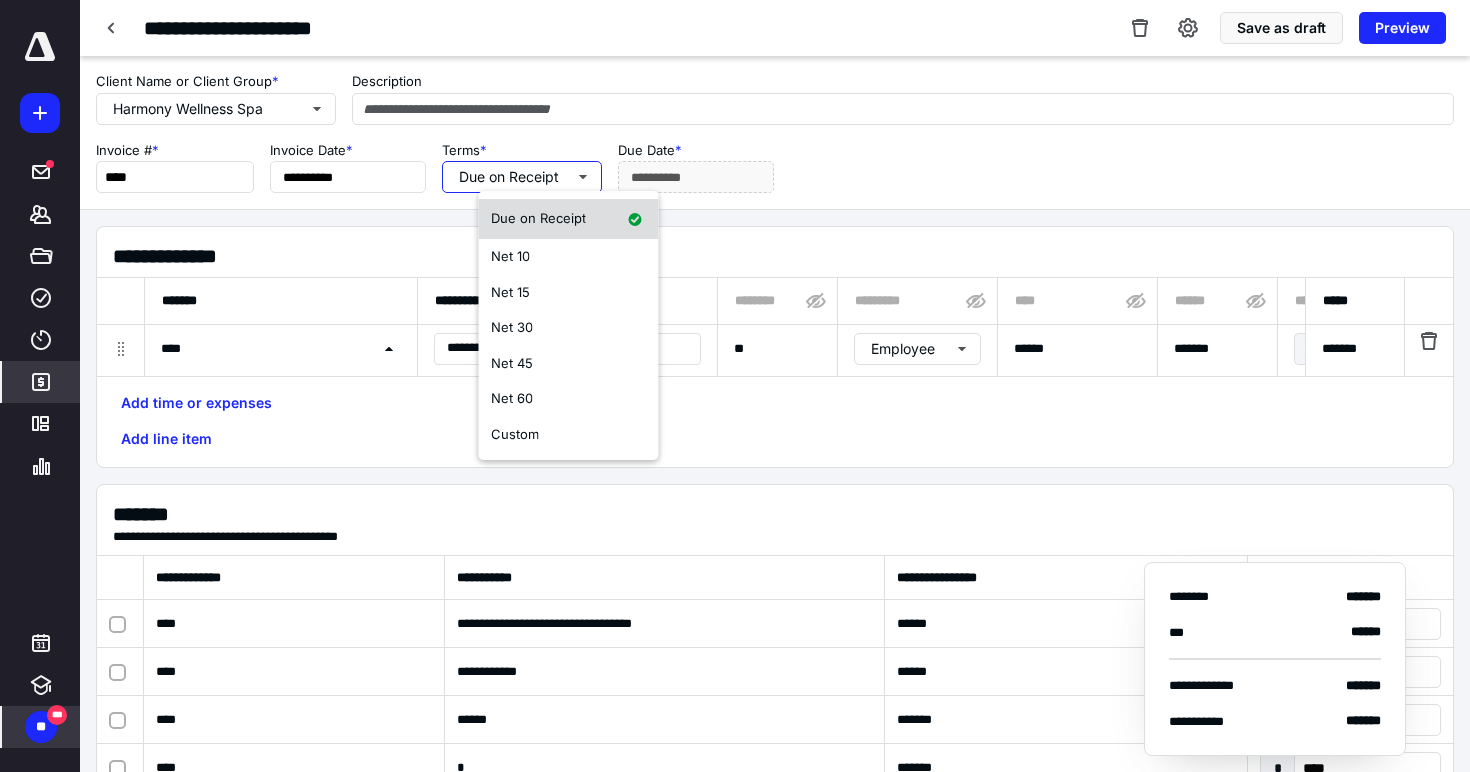 click on "Due on Receipt" at bounding box center [569, 219] 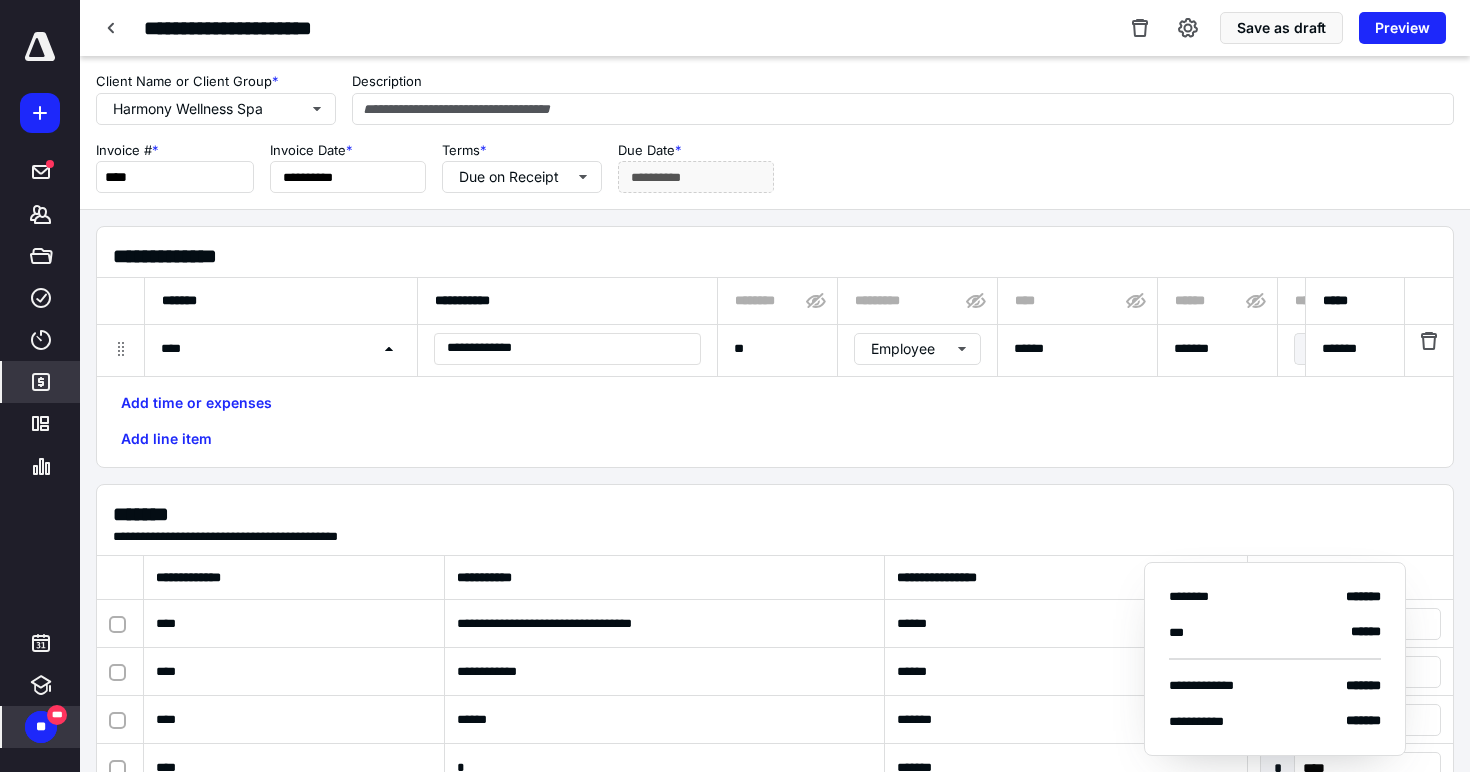 click on "**********" at bounding box center [775, 167] 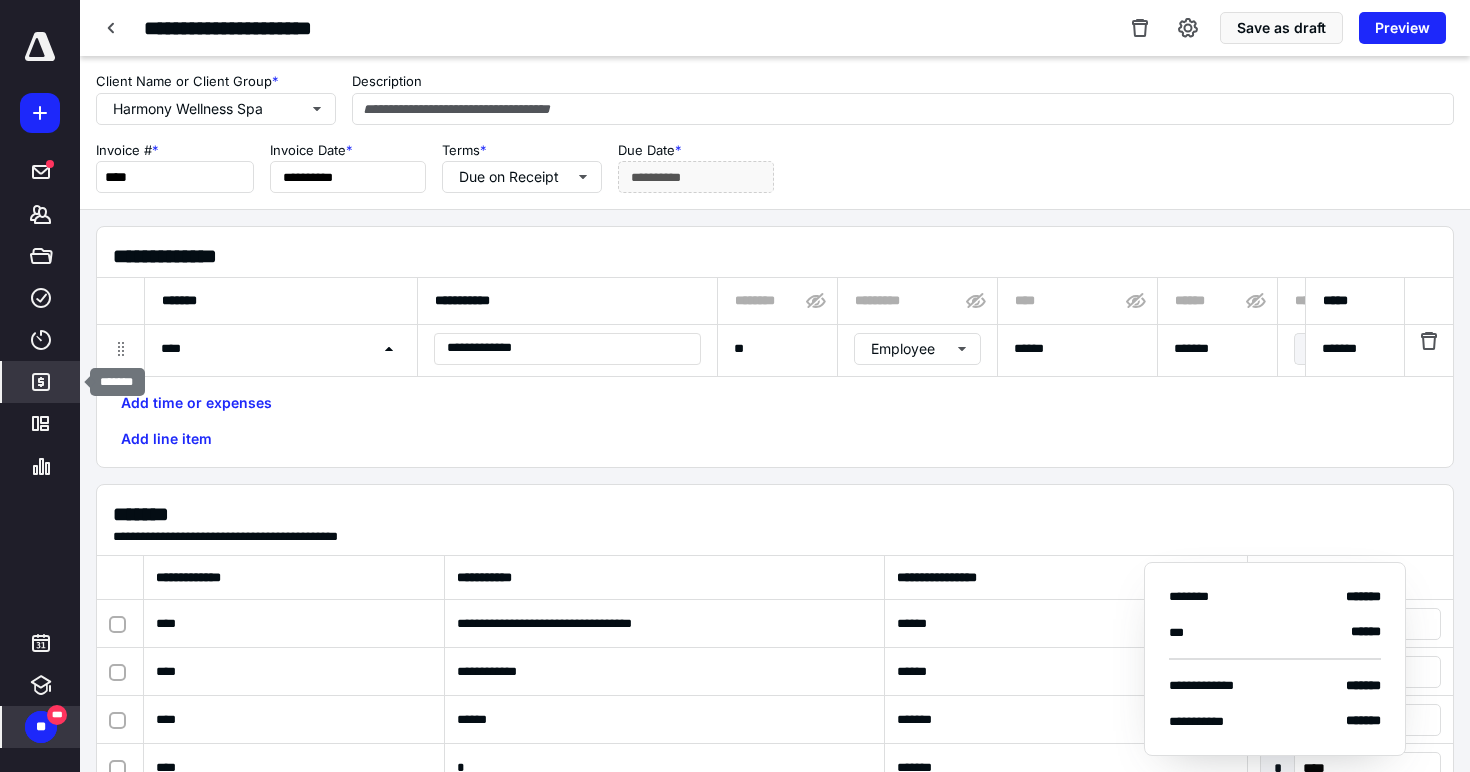 click on "*******" at bounding box center [41, 382] 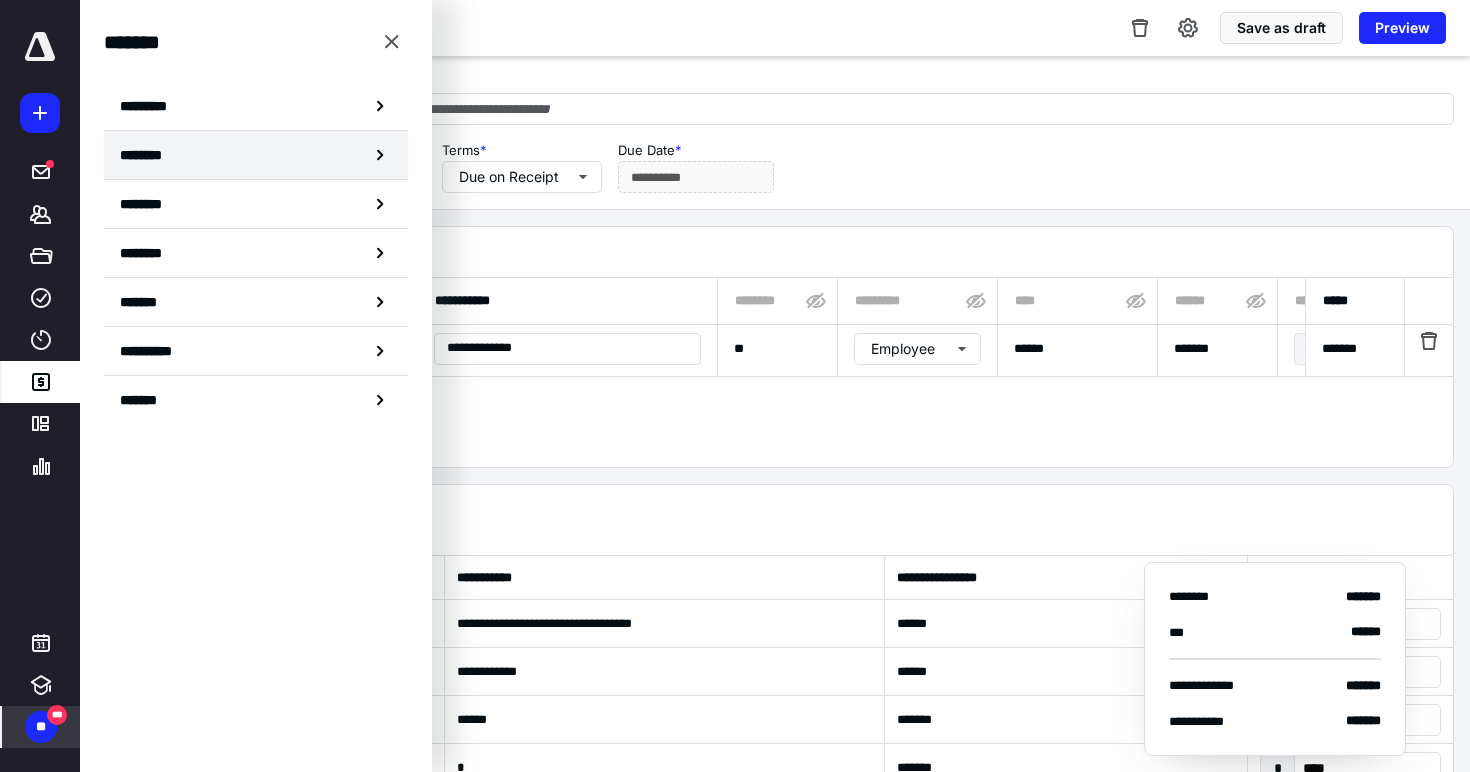 click on "********" at bounding box center [256, 155] 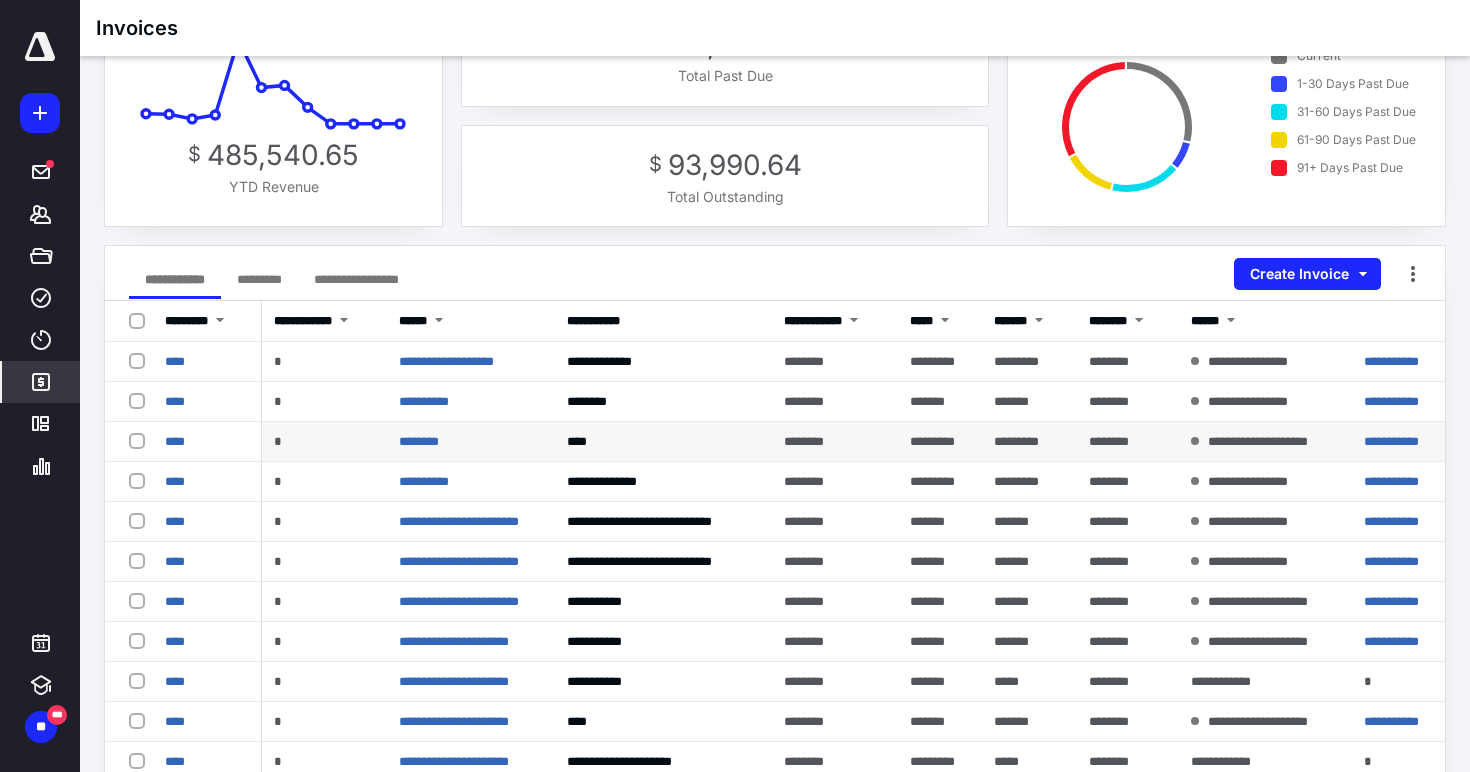 scroll, scrollTop: 0, scrollLeft: 0, axis: both 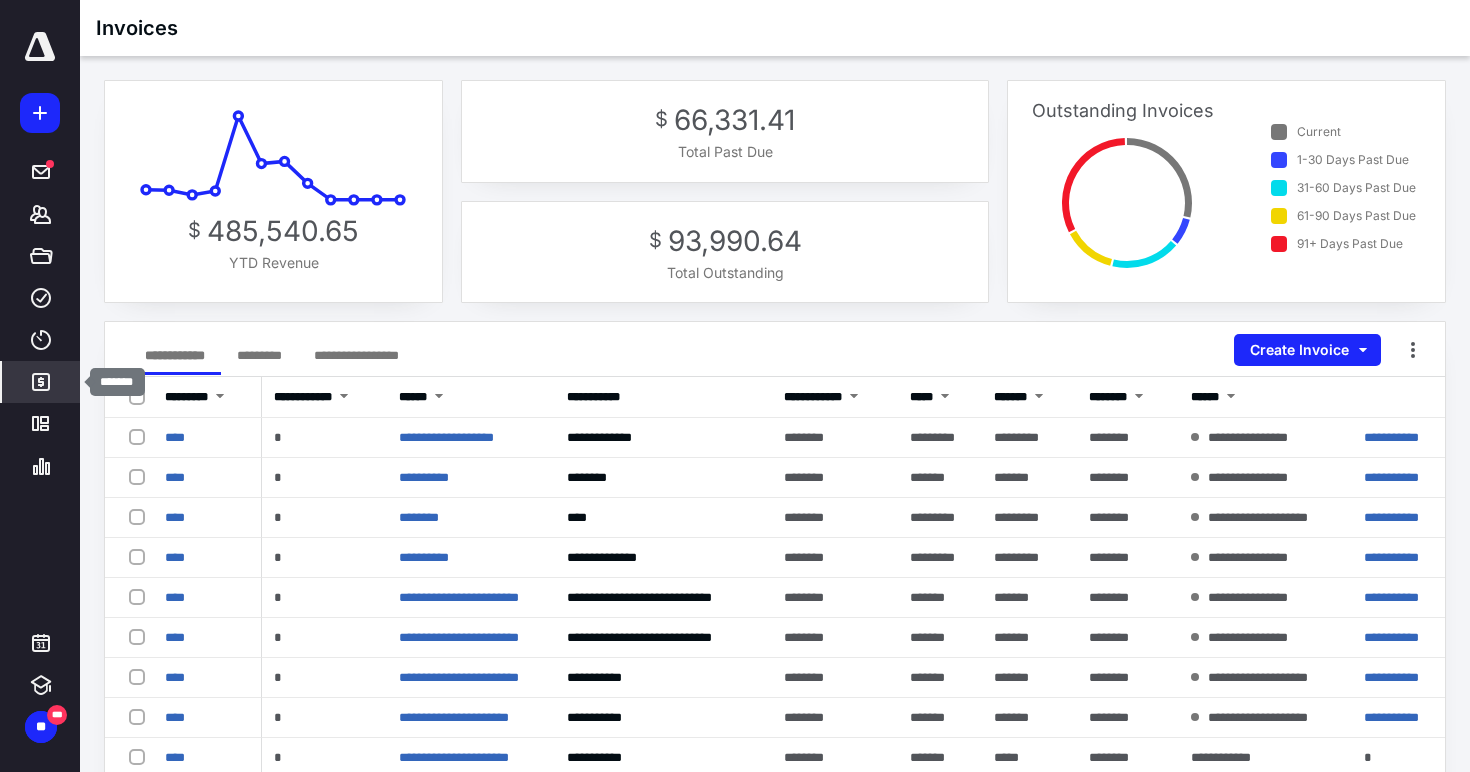 click 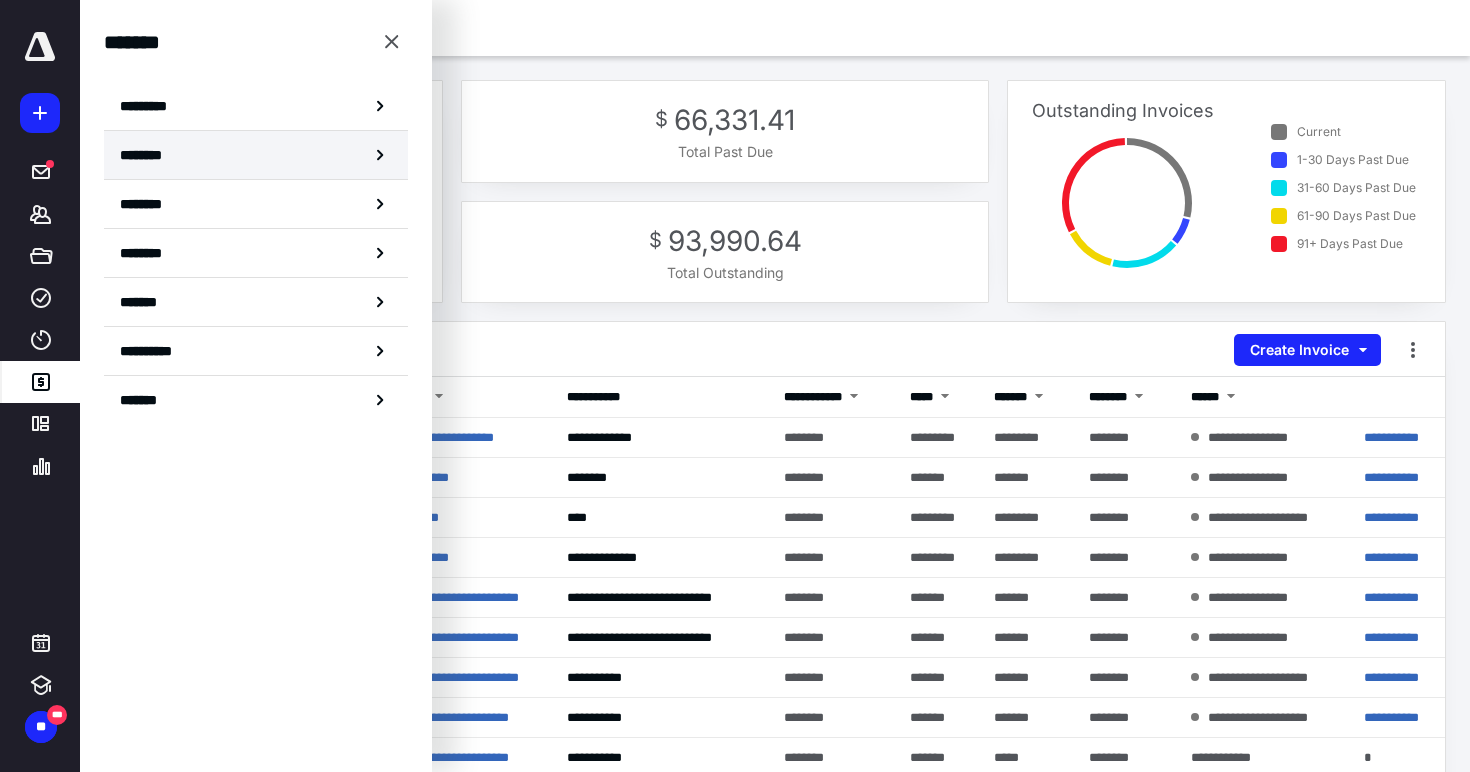 click on "********" at bounding box center (256, 155) 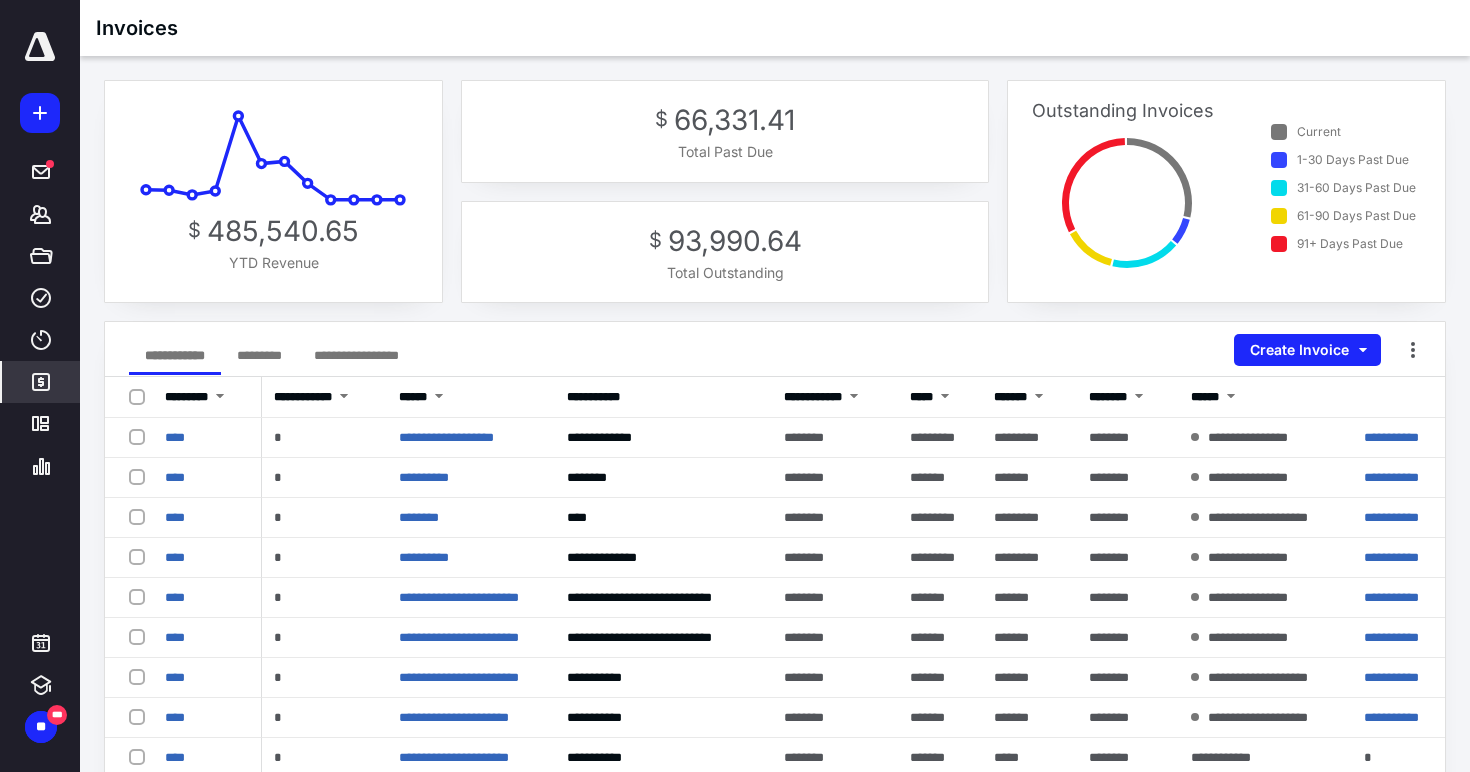 click 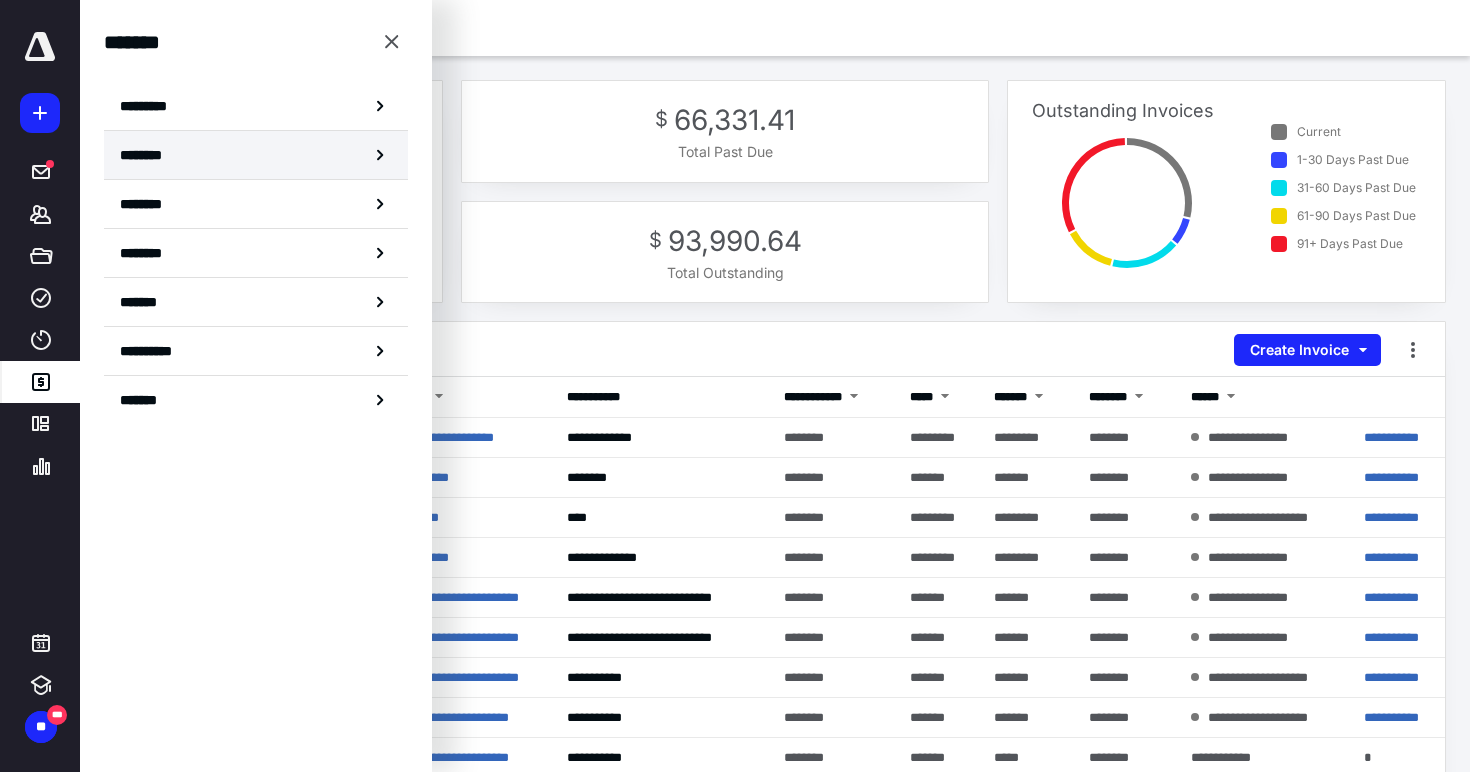 click on "********" at bounding box center [256, 155] 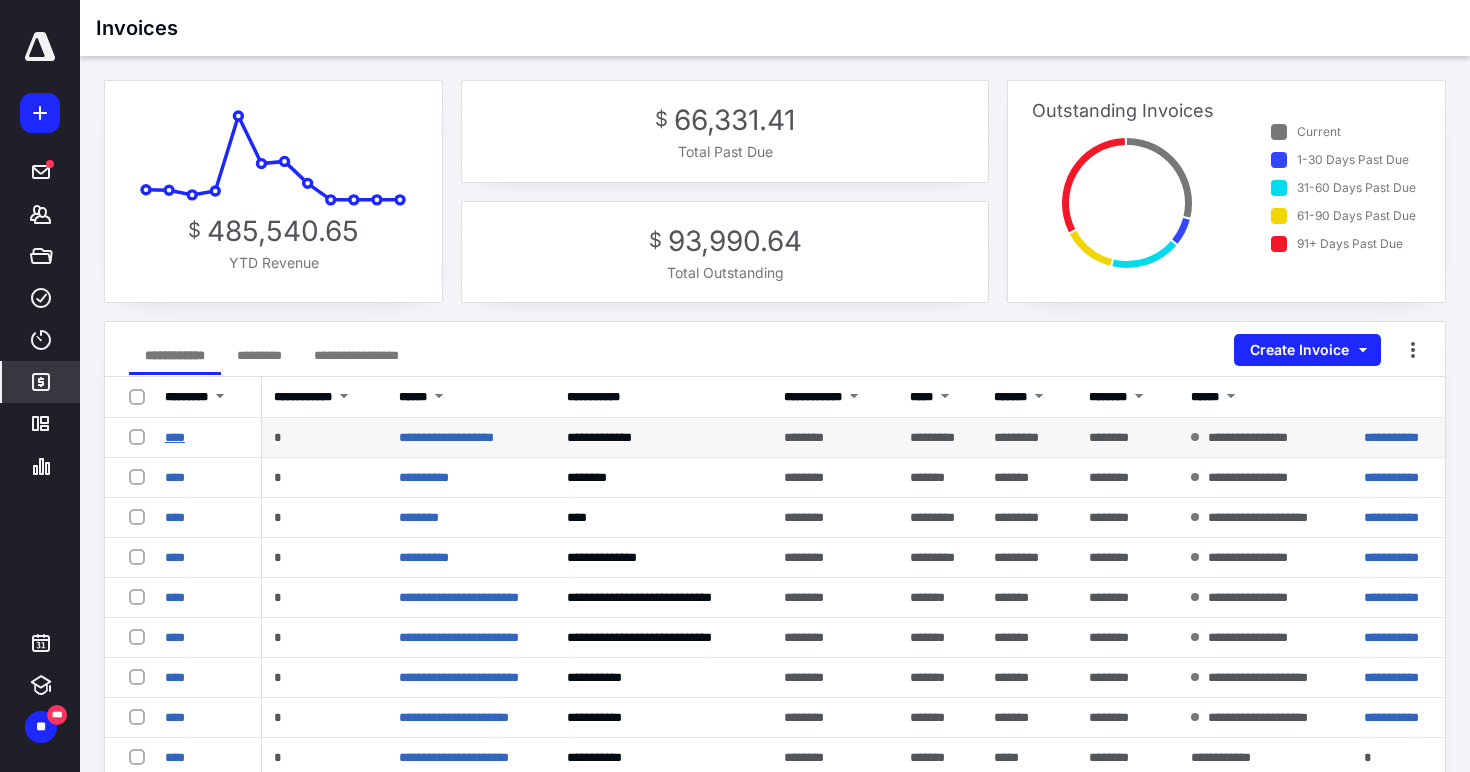 click on "****" at bounding box center [175, 437] 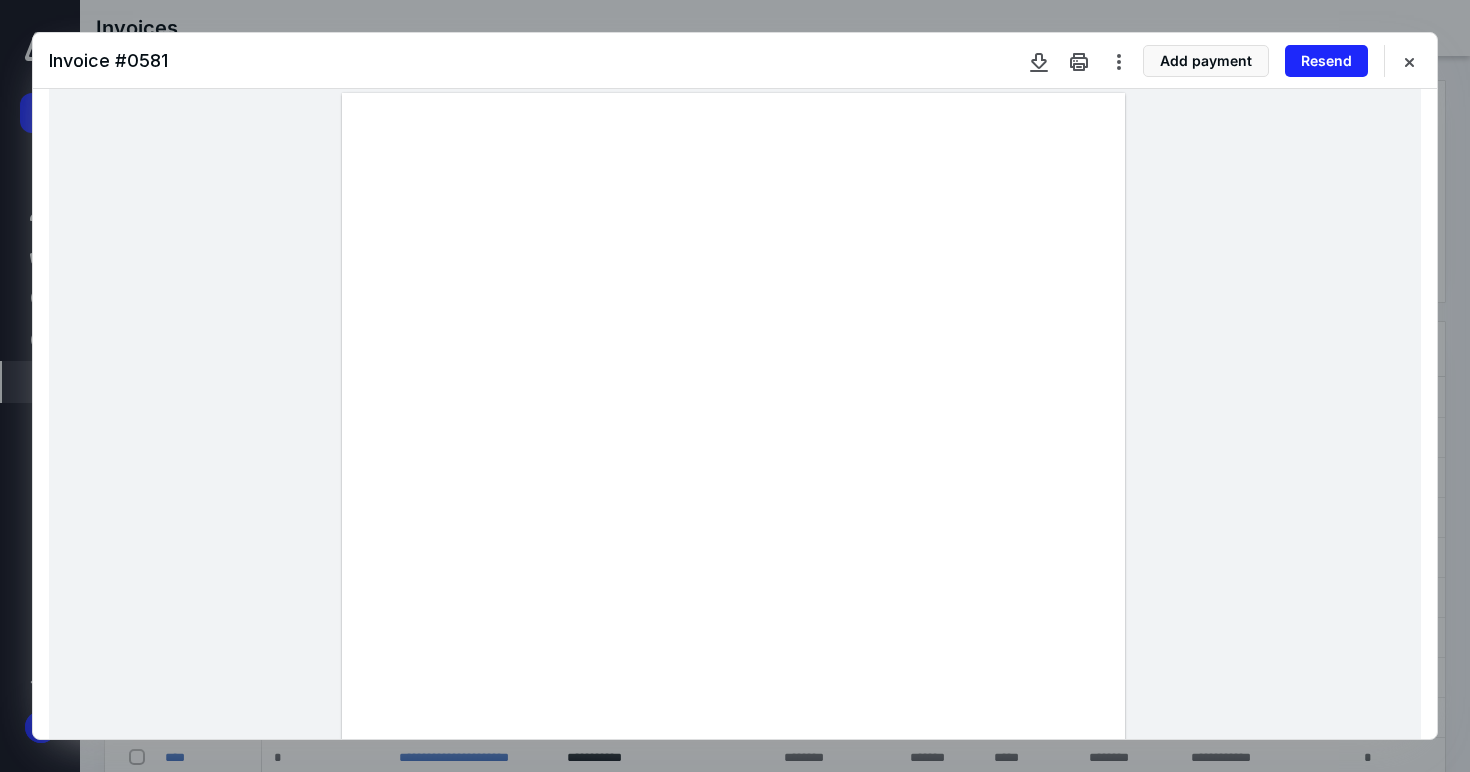 scroll, scrollTop: 2, scrollLeft: 0, axis: vertical 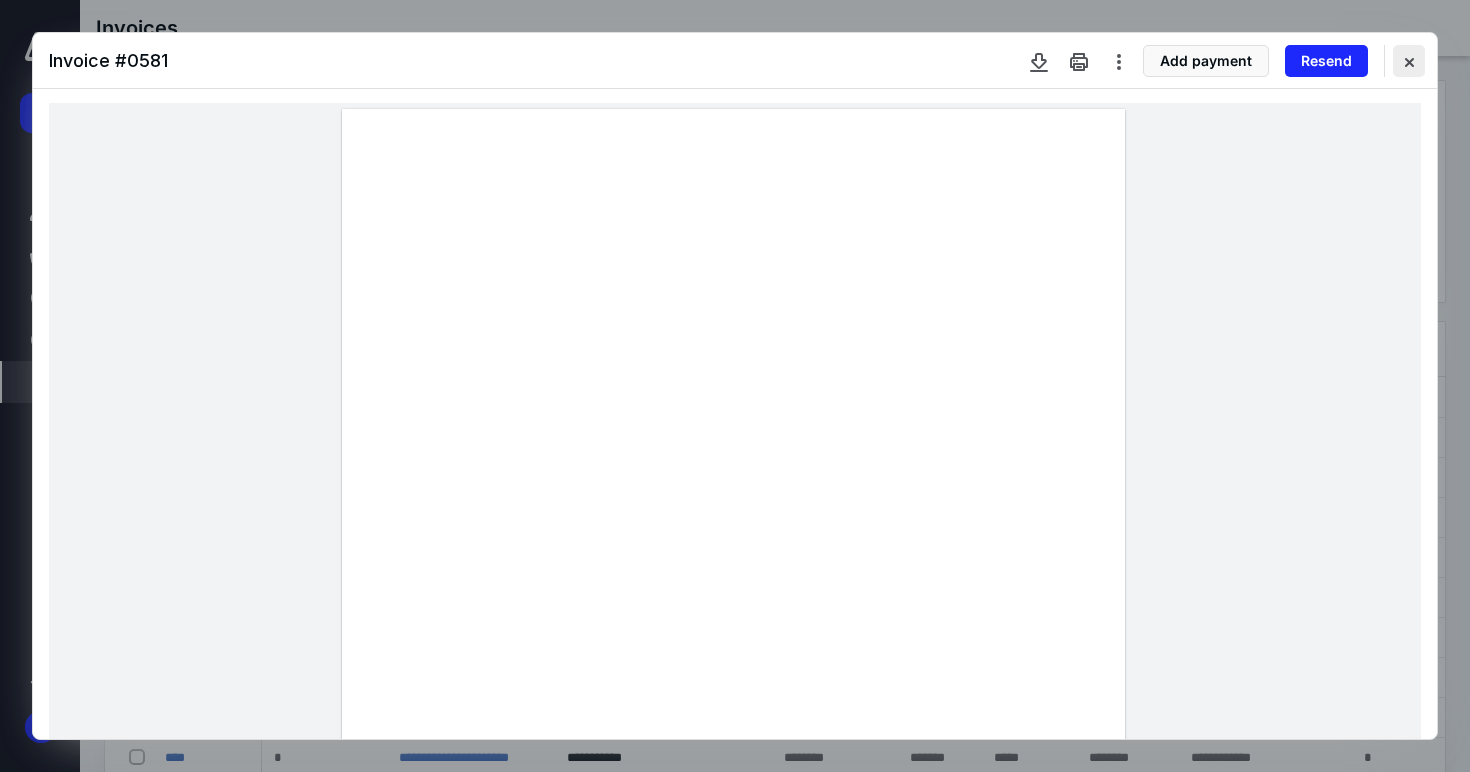 click at bounding box center (1409, 61) 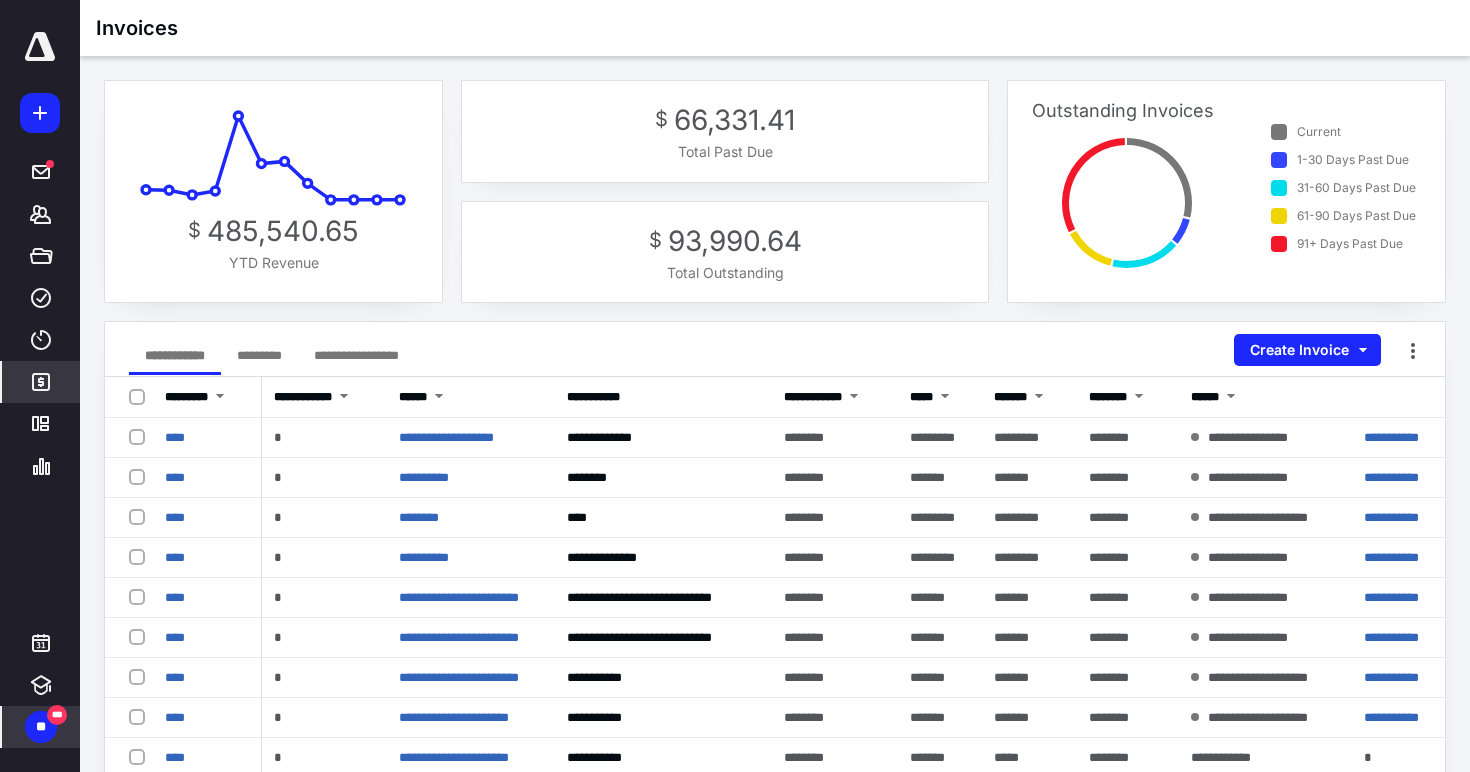 click on "**" at bounding box center [41, 727] 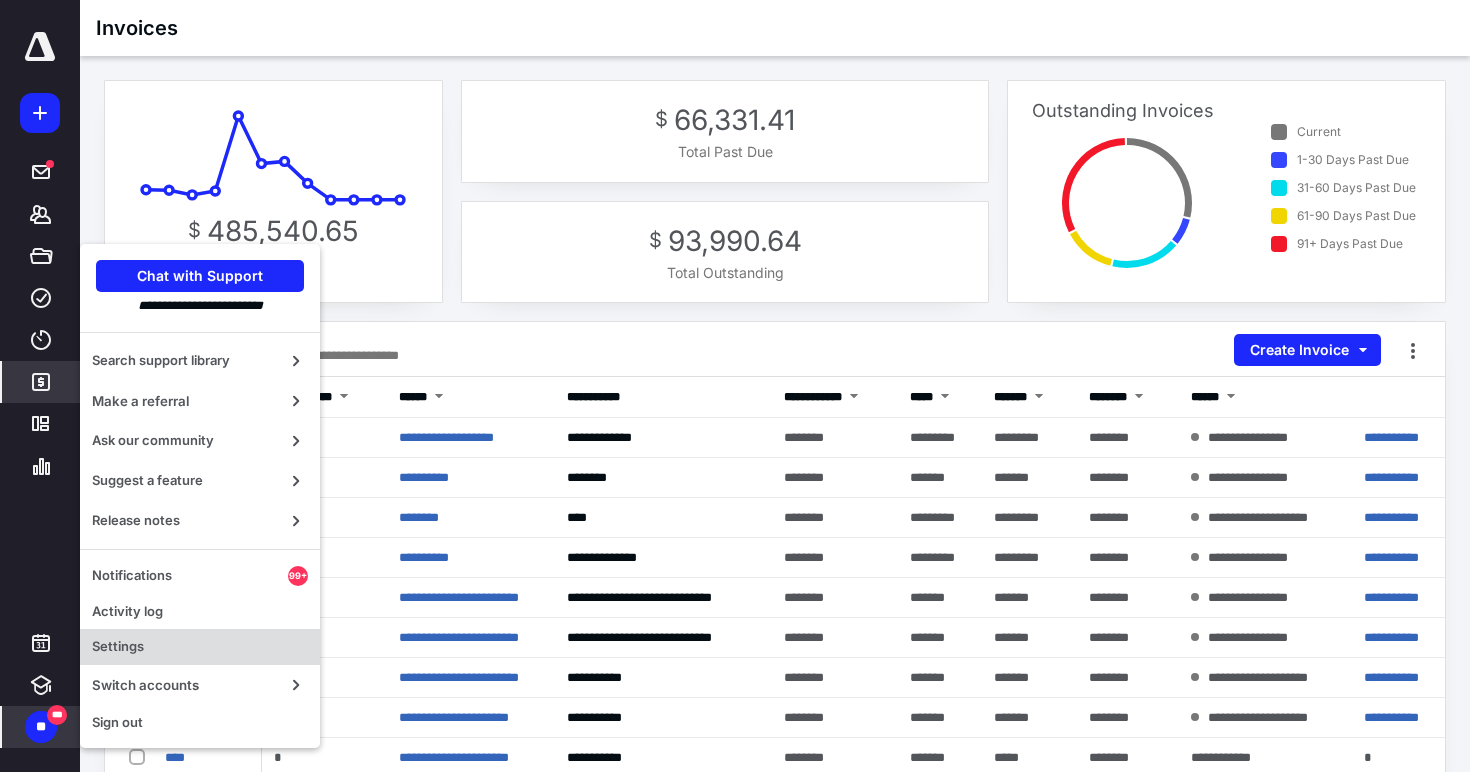 click on "Settings" at bounding box center (200, 647) 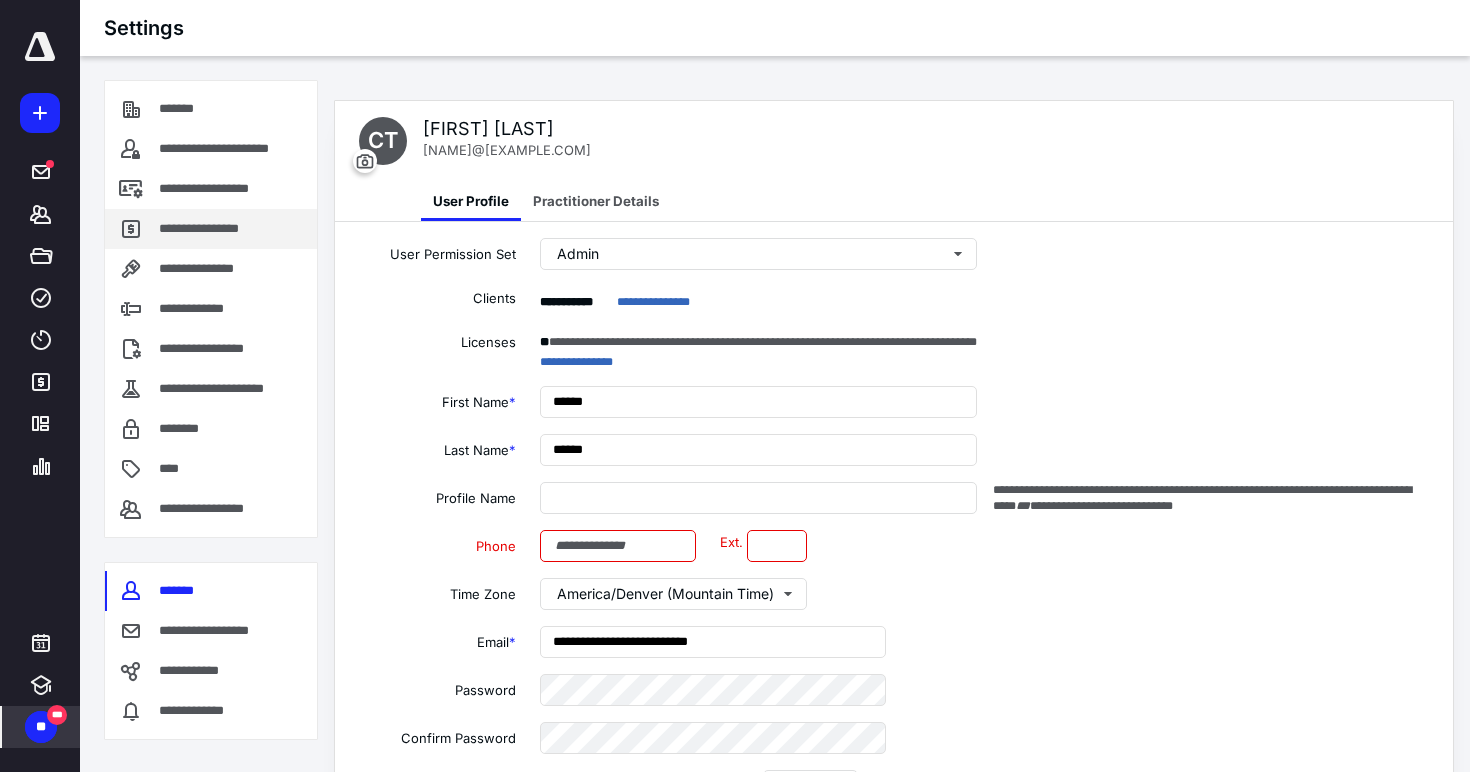 click on "**********" at bounding box center (204, 229) 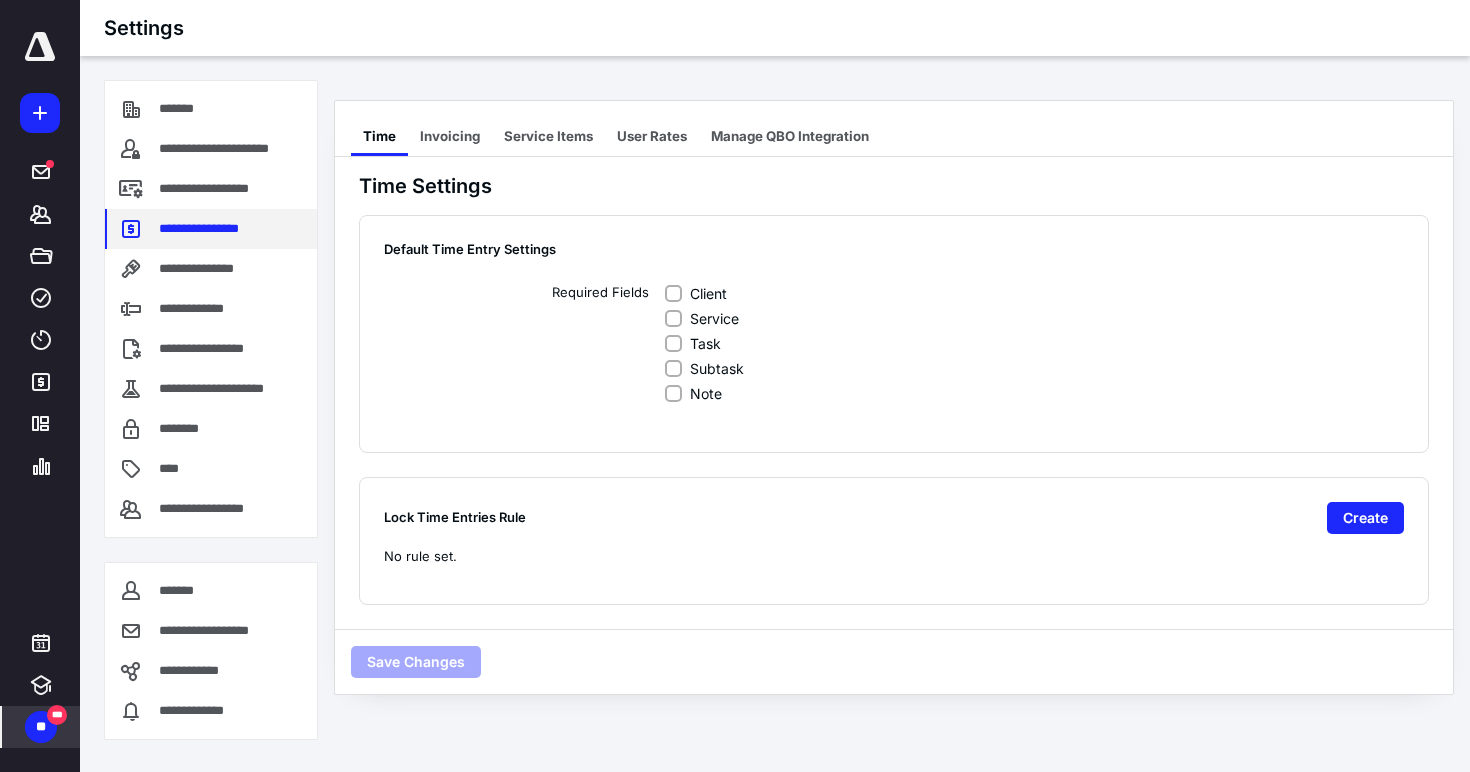 checkbox on "true" 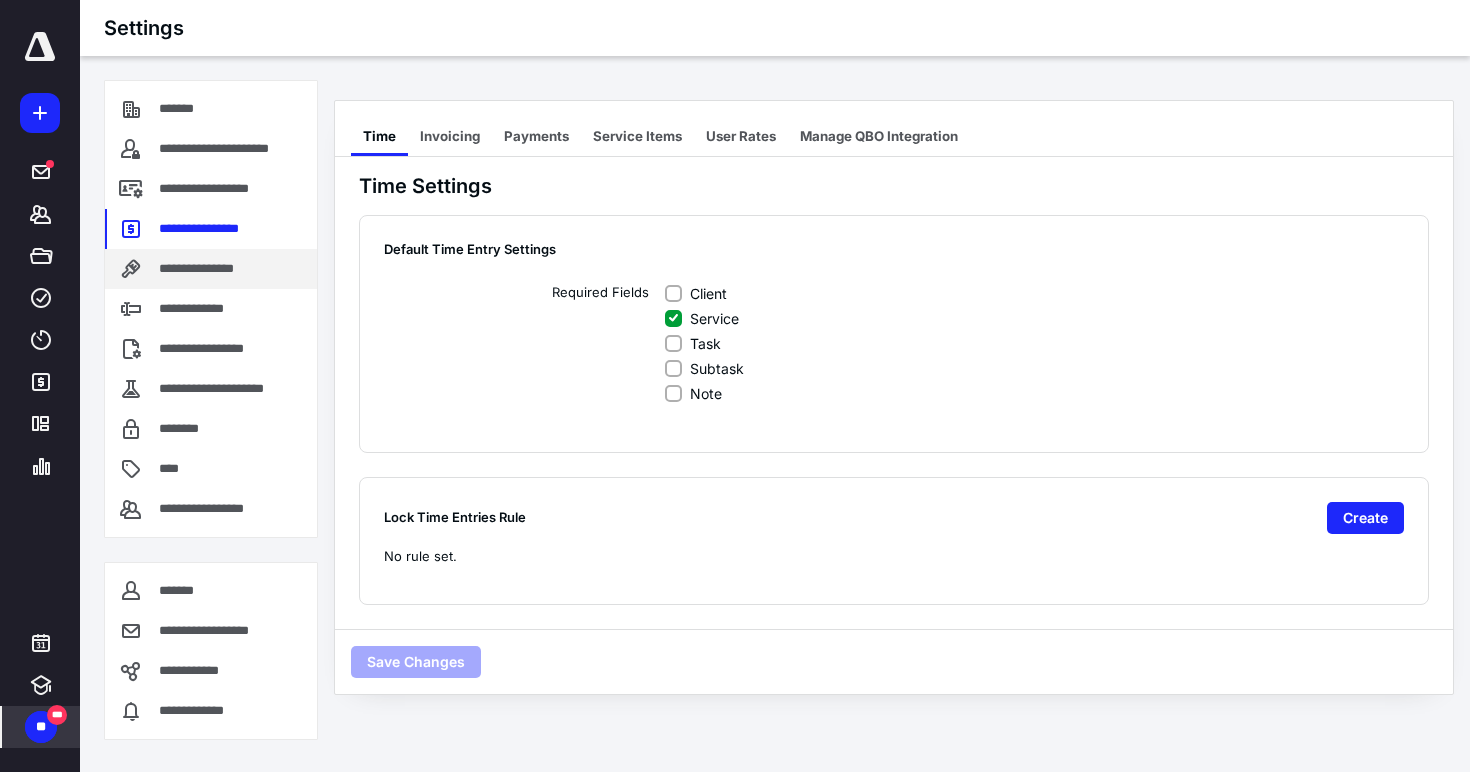 click on "**********" at bounding box center [212, 269] 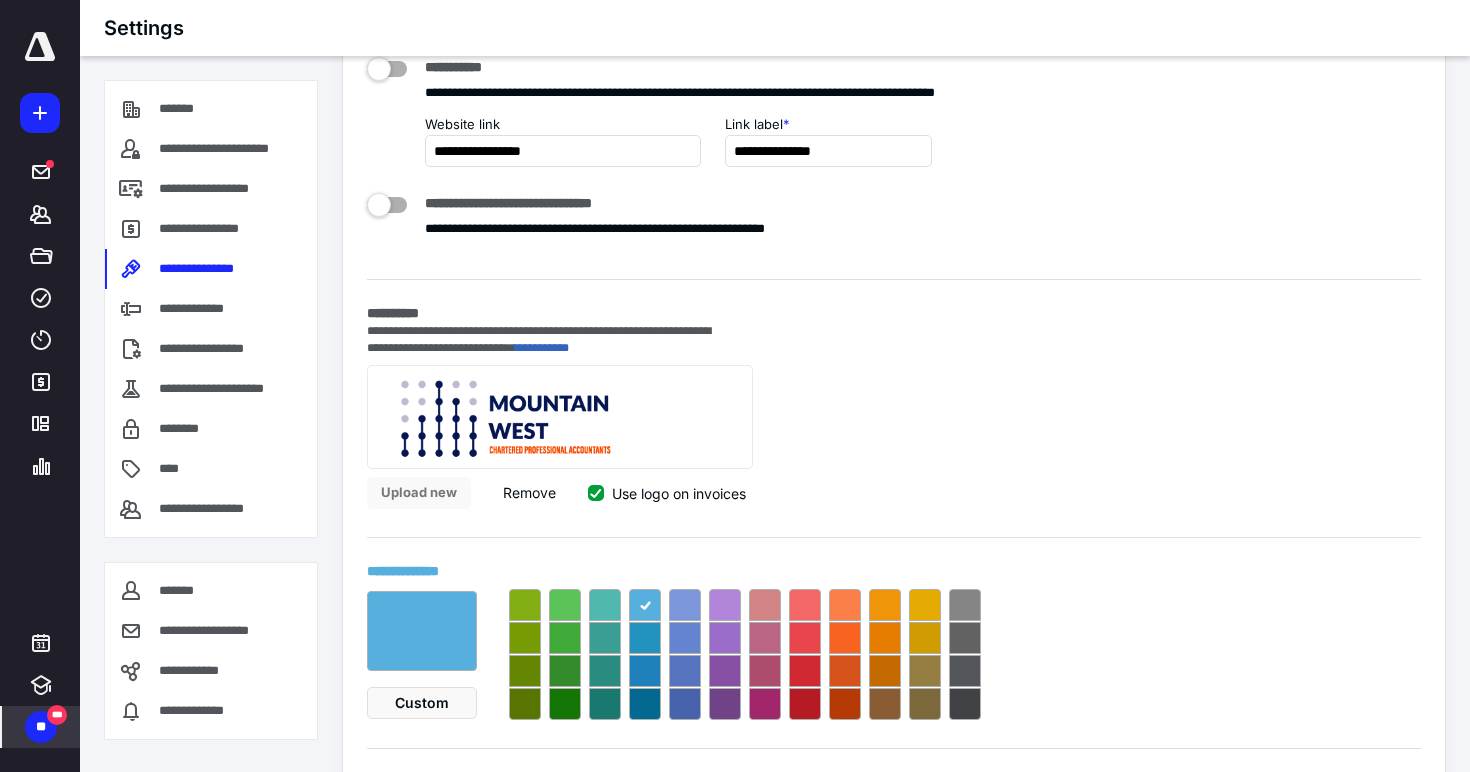 scroll, scrollTop: 513, scrollLeft: 0, axis: vertical 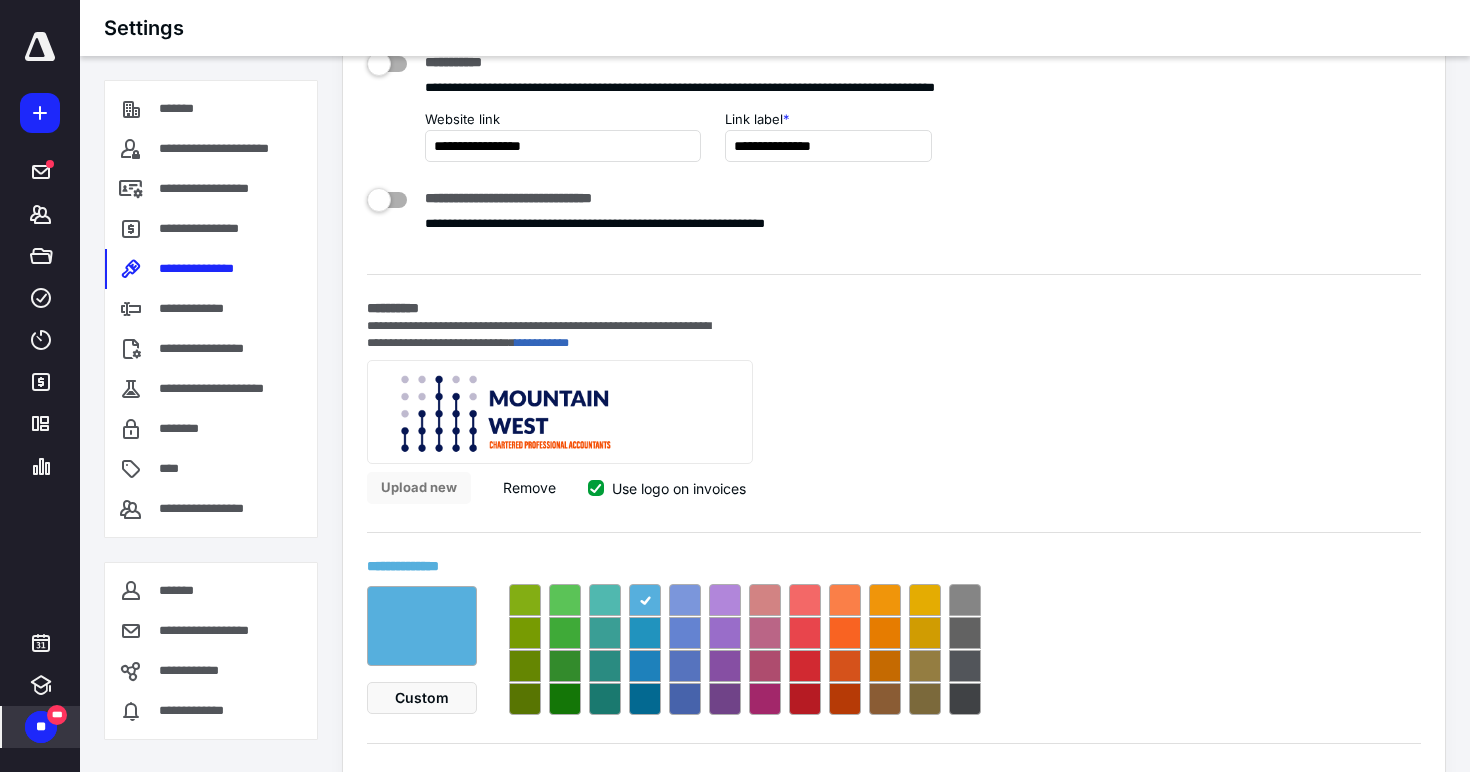click on "** ***" at bounding box center [41, 727] 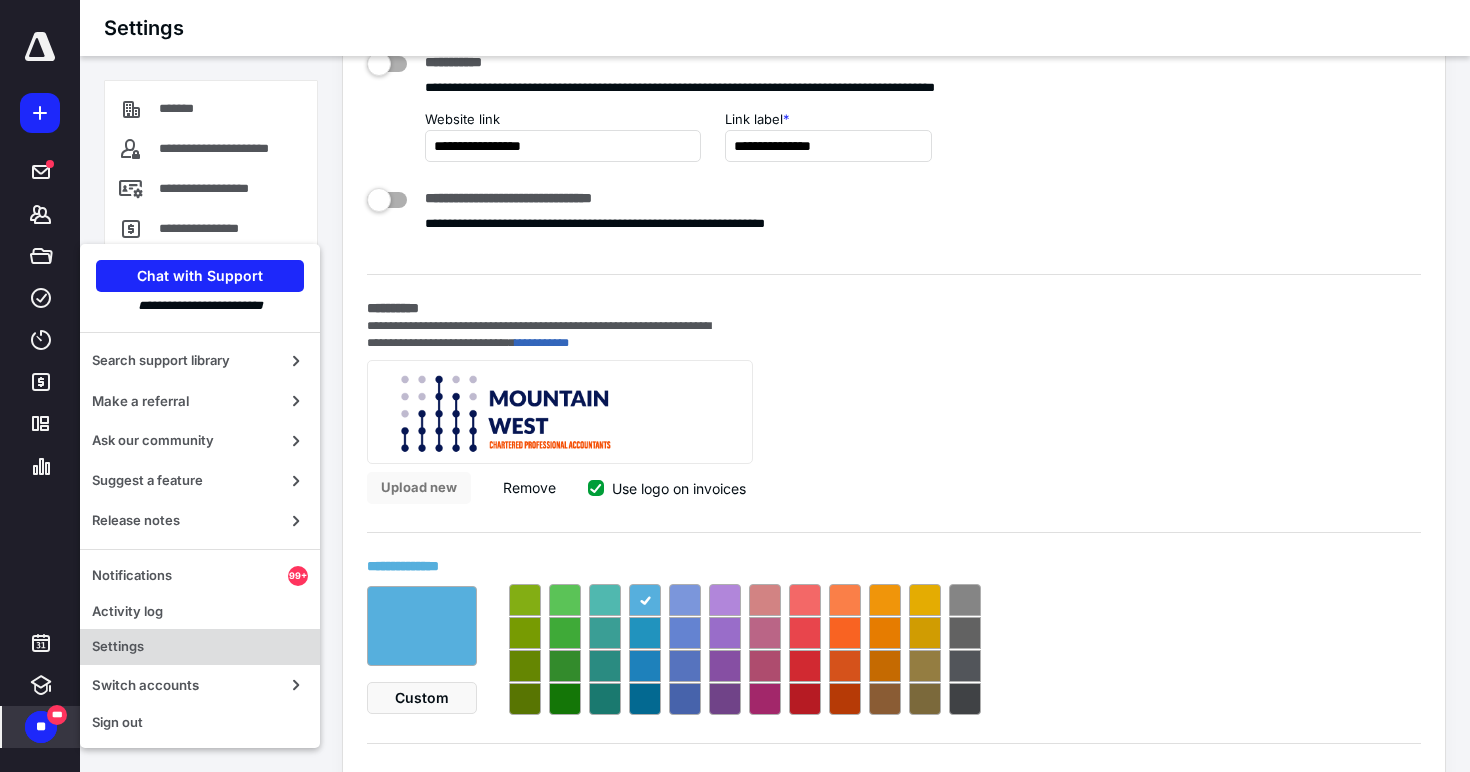 click on "Settings" at bounding box center (200, 647) 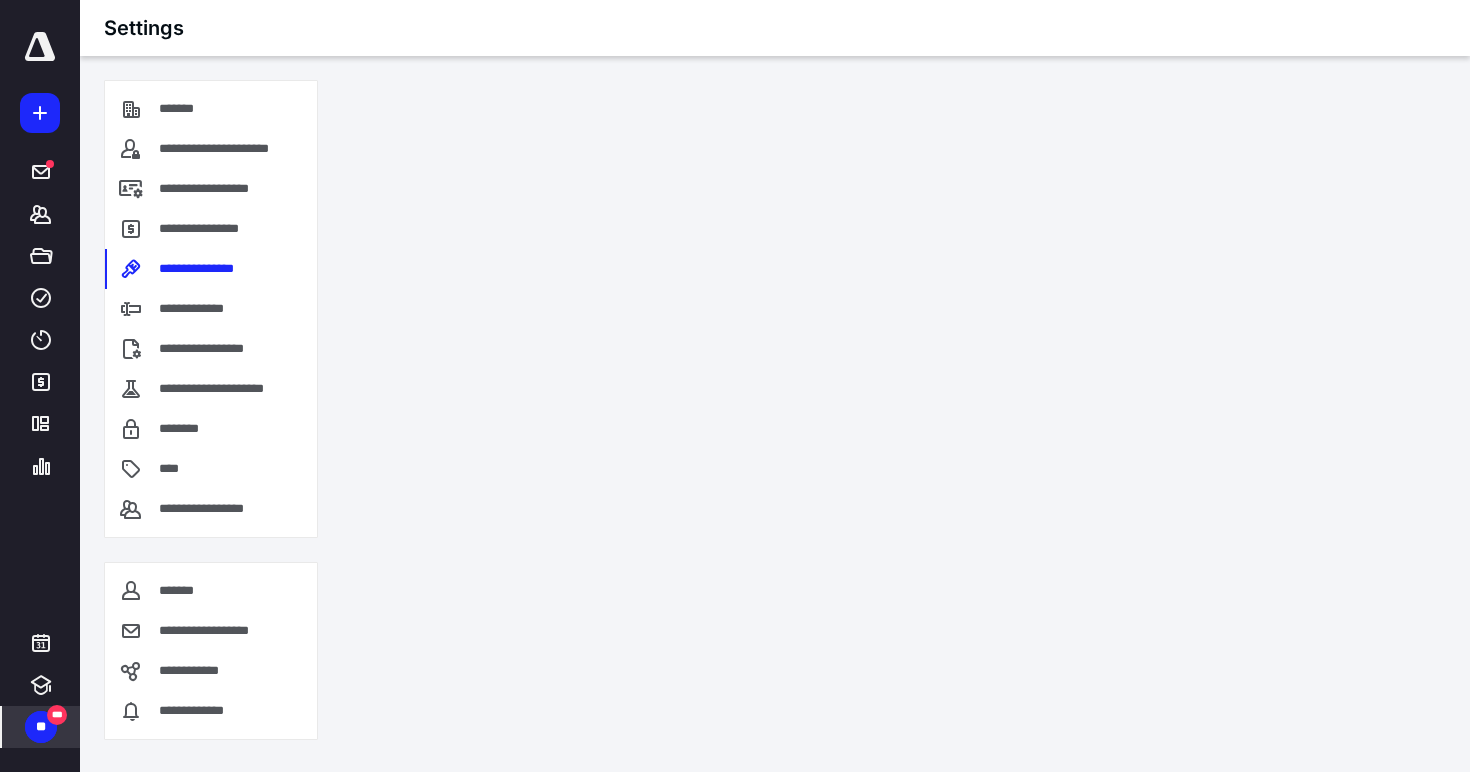 scroll, scrollTop: 0, scrollLeft: 0, axis: both 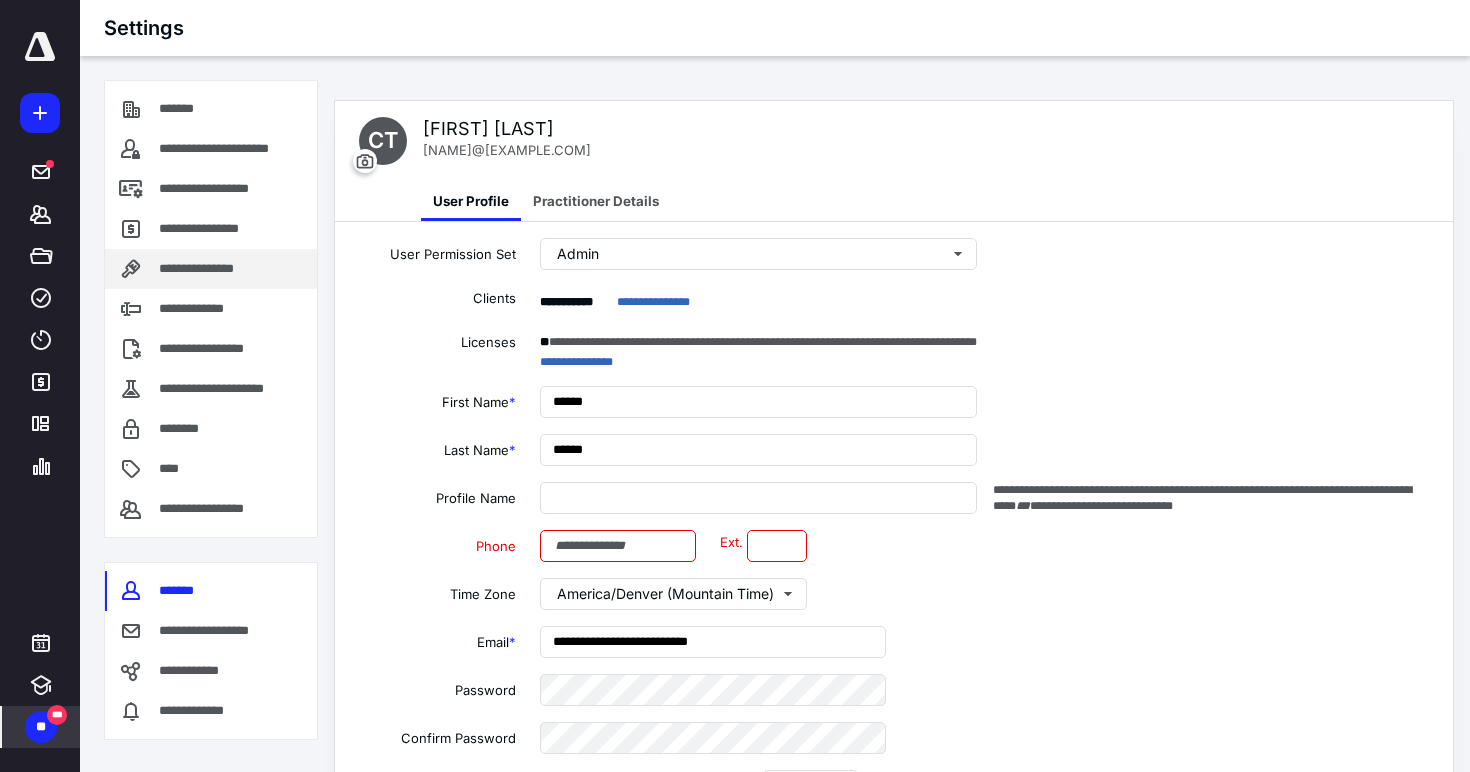 click on "**********" at bounding box center [212, 269] 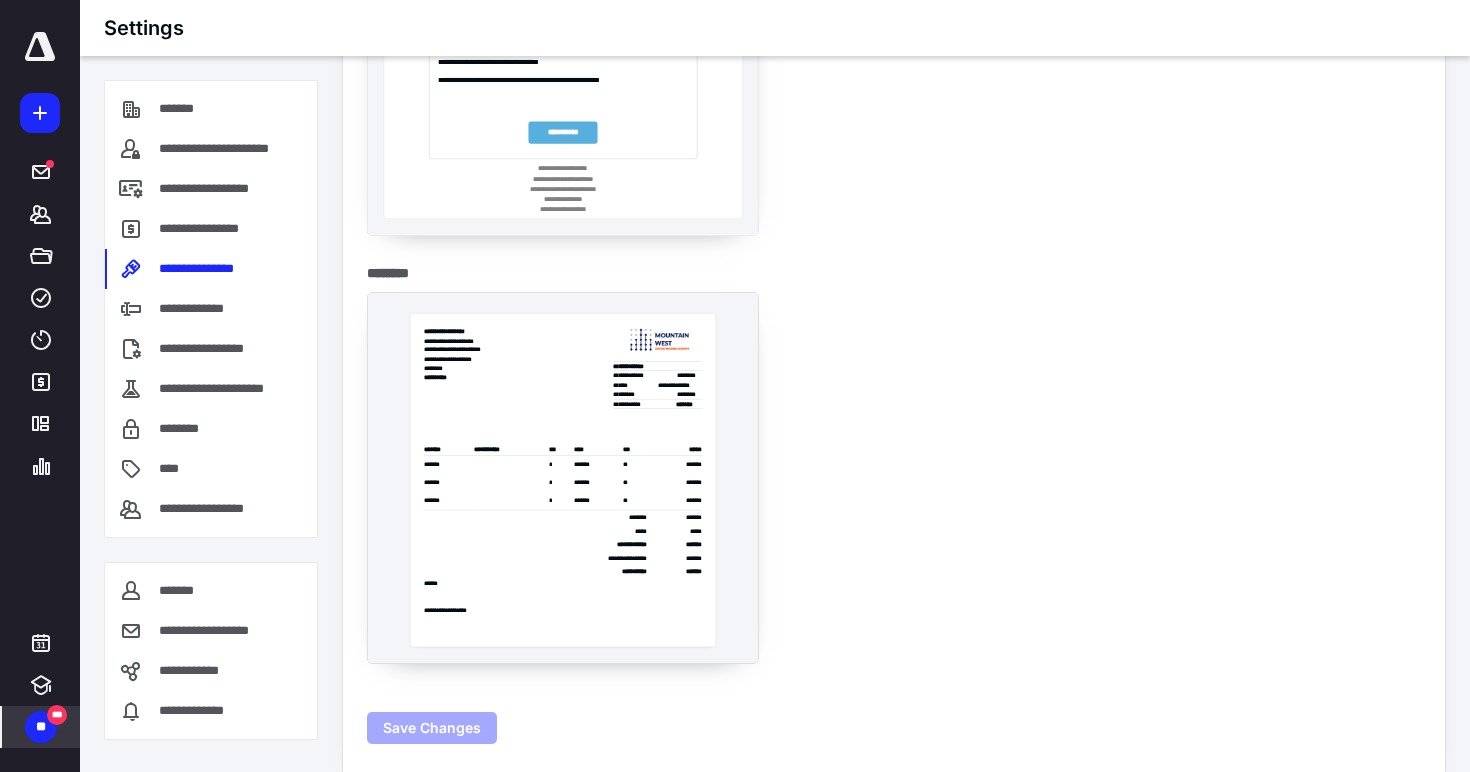 scroll, scrollTop: 3203, scrollLeft: 0, axis: vertical 